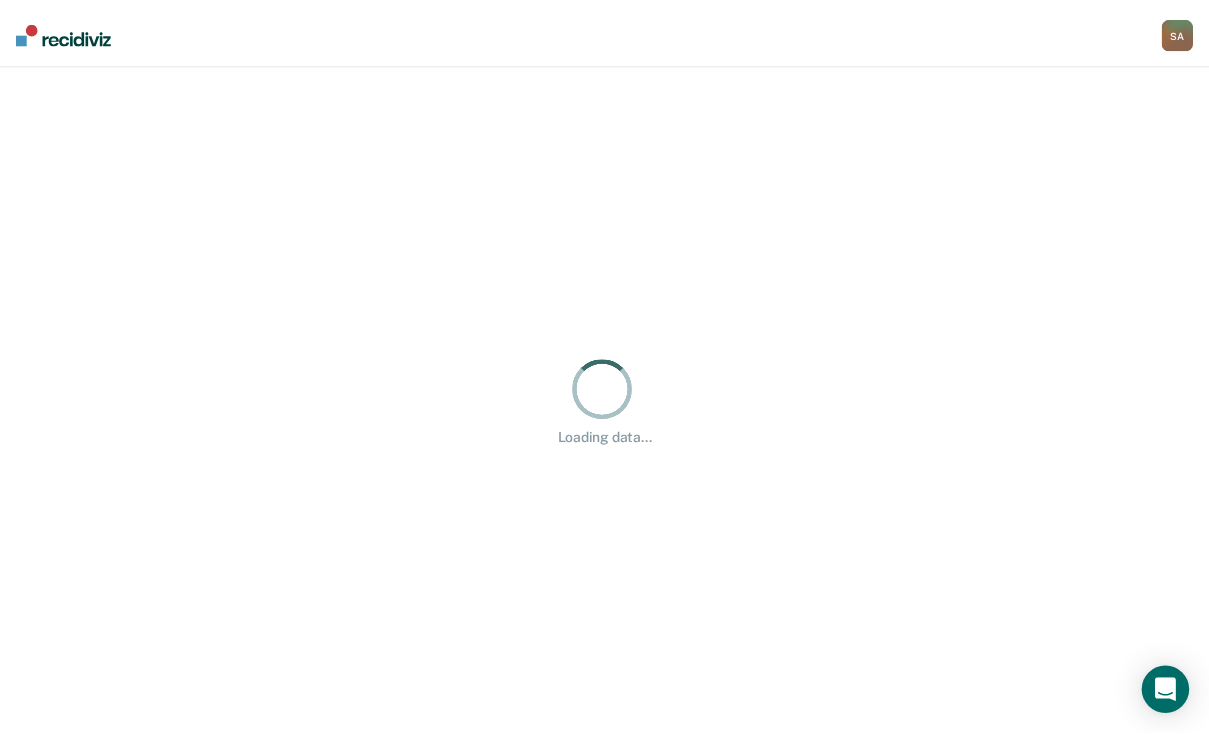 scroll, scrollTop: 0, scrollLeft: 0, axis: both 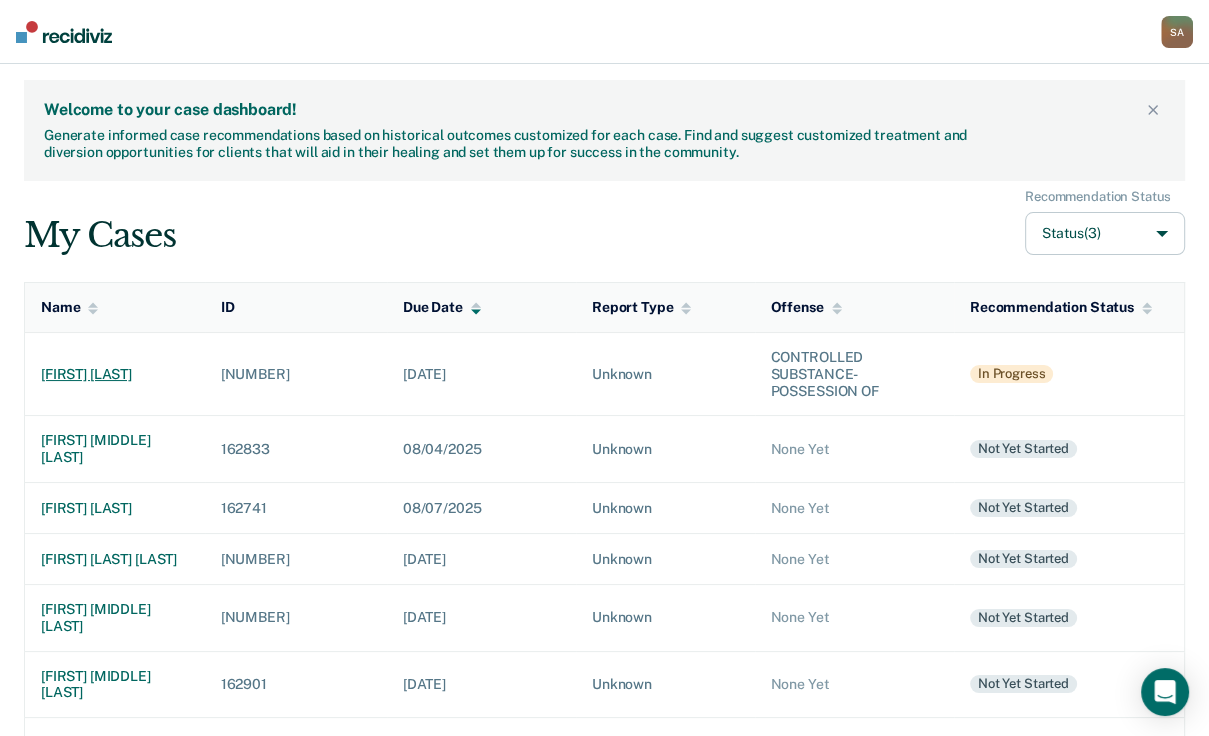 click on "[FIRST] [LAST]" at bounding box center [115, 374] 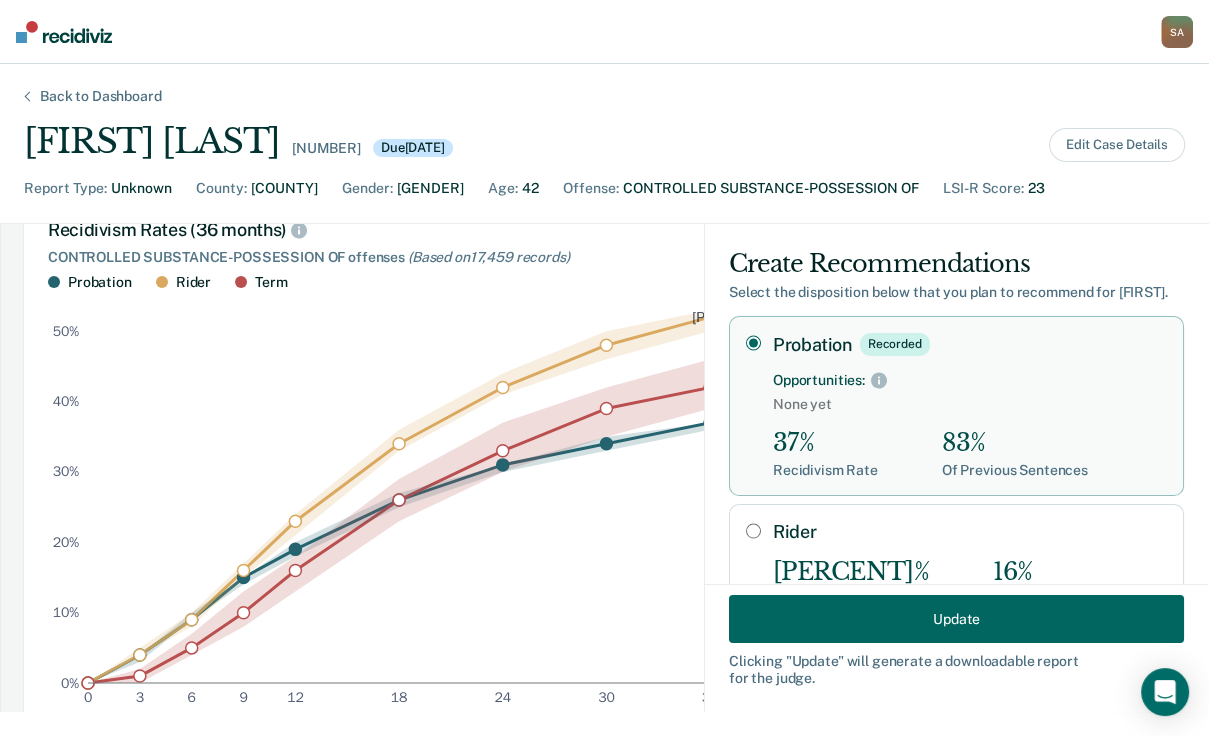 scroll, scrollTop: 160, scrollLeft: 0, axis: vertical 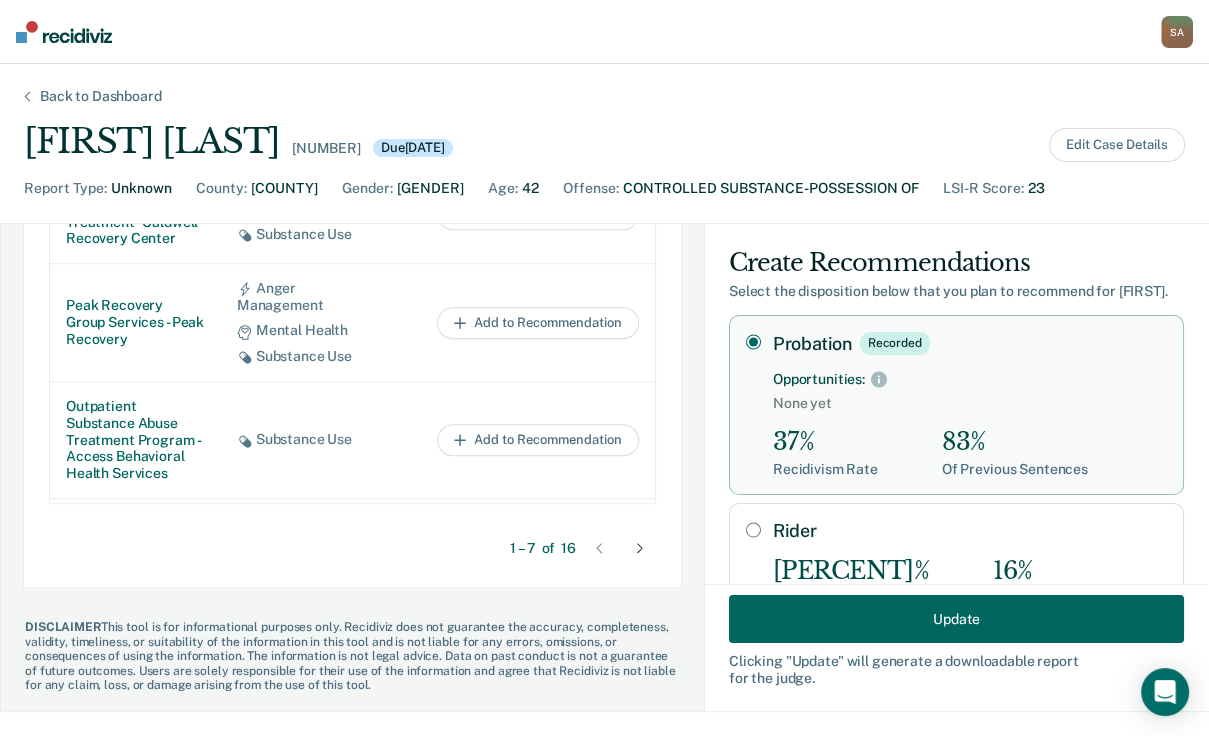 click on "Clicking " Update " will generate a downloadable report for the judge." at bounding box center [956, 670] 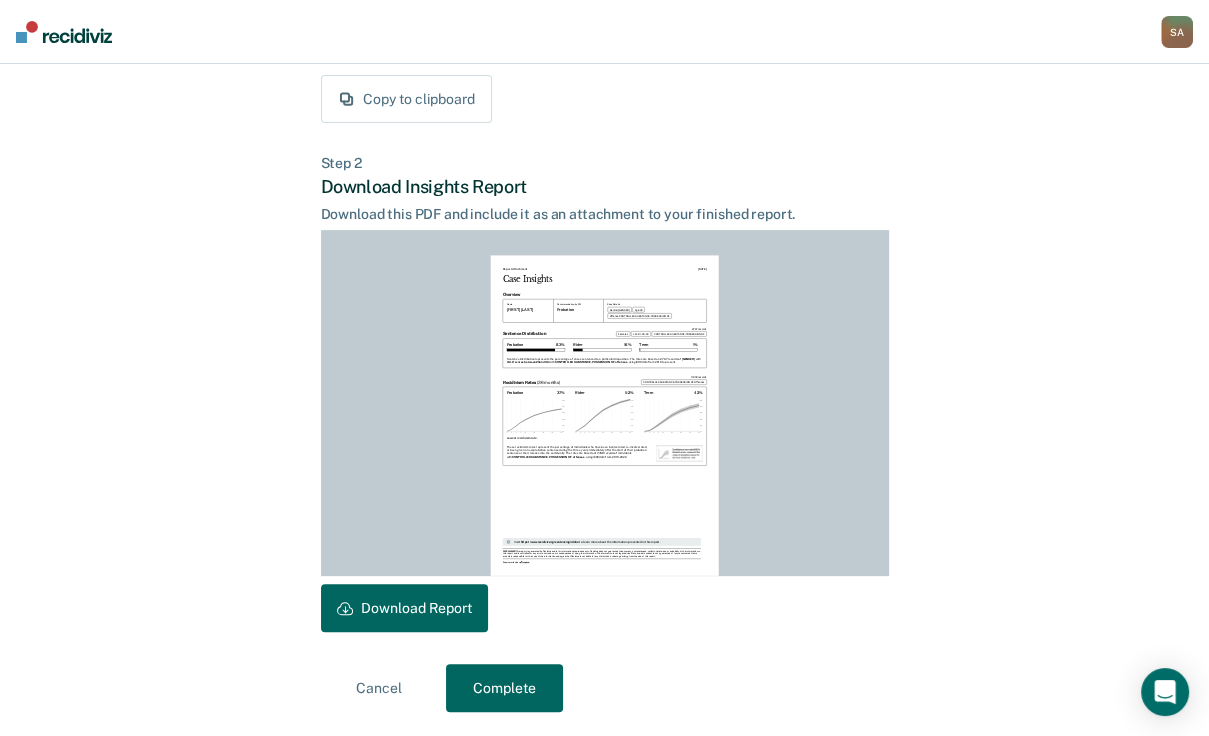 scroll, scrollTop: 525, scrollLeft: 0, axis: vertical 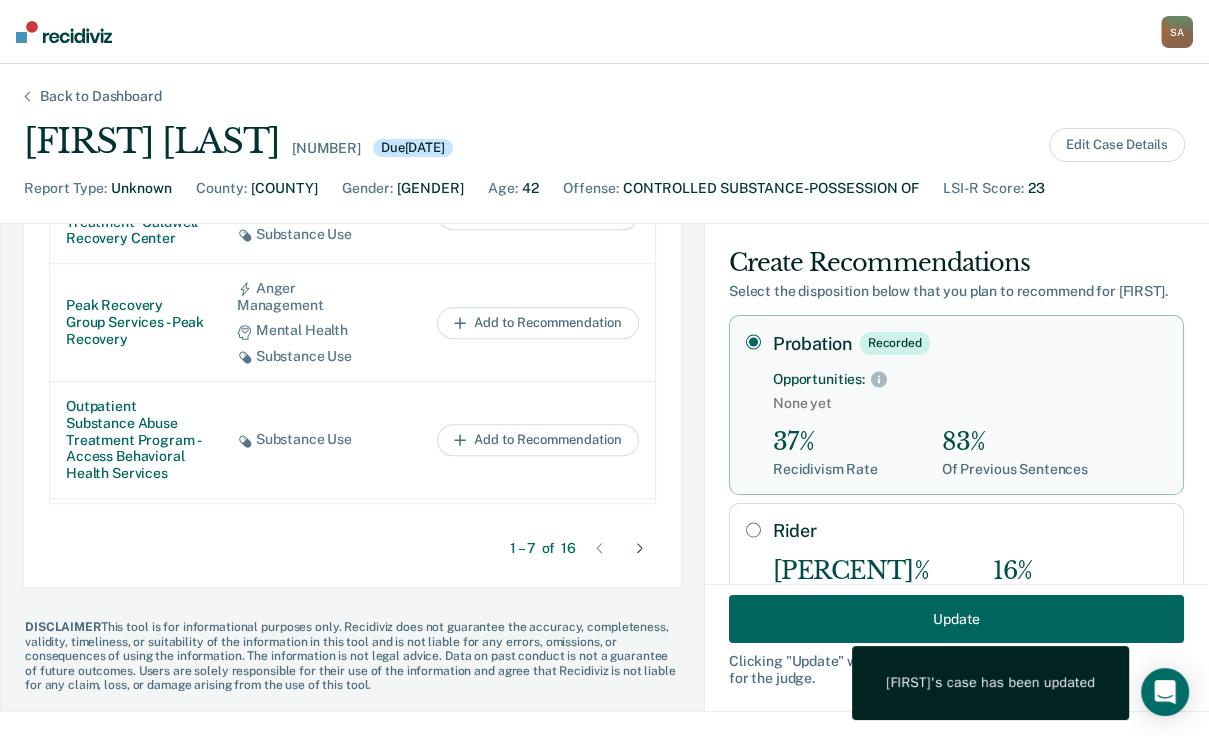 click on "S A" at bounding box center [1177, 32] 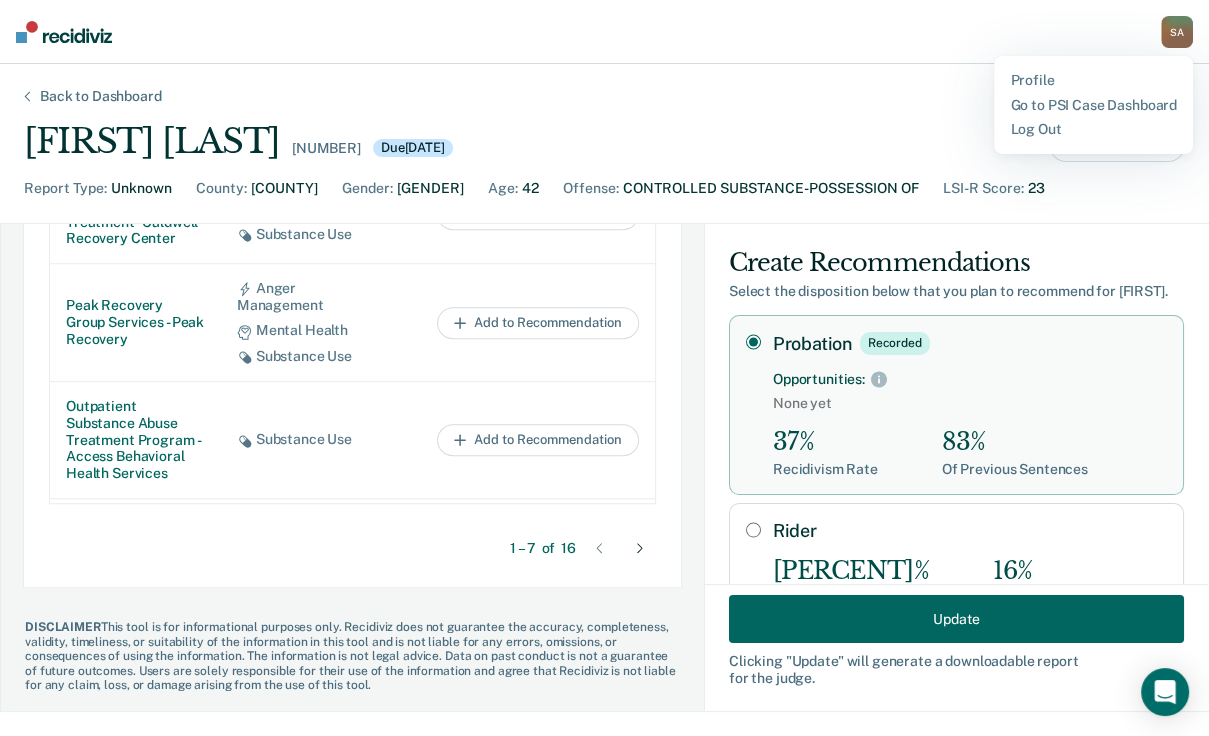 click on "S A" at bounding box center [1177, 32] 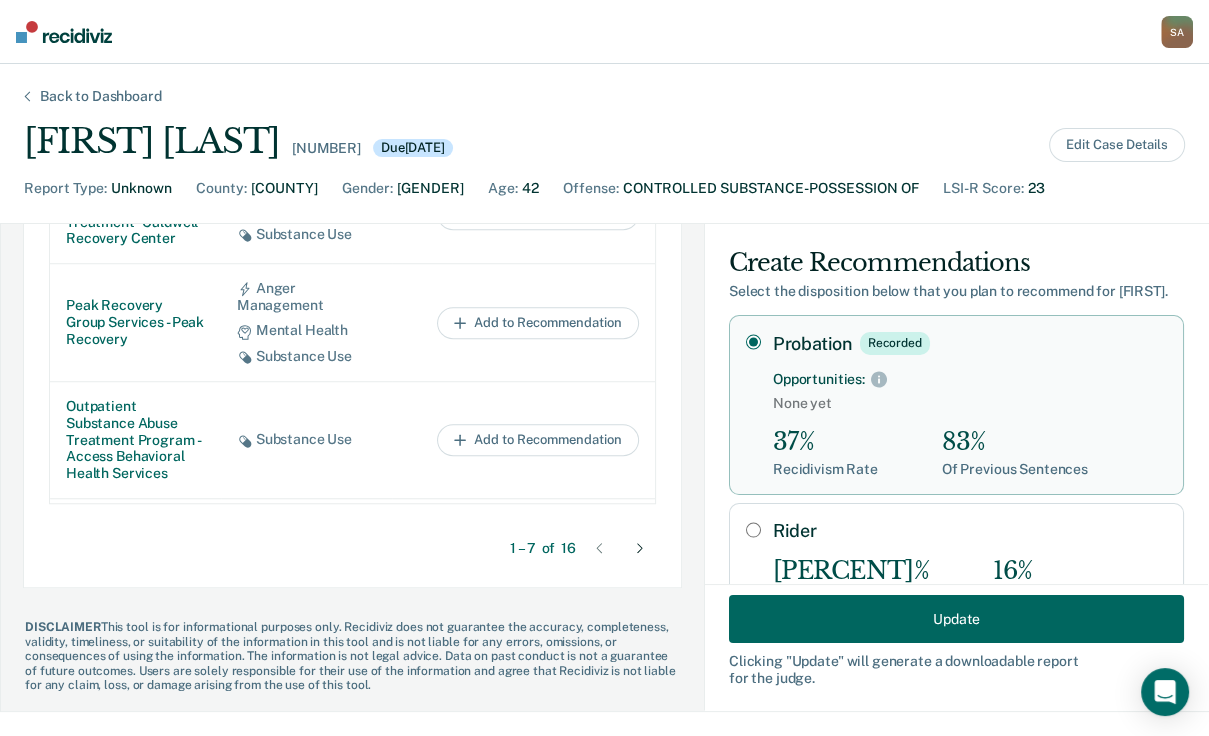 click on "S A" at bounding box center (1177, 32) 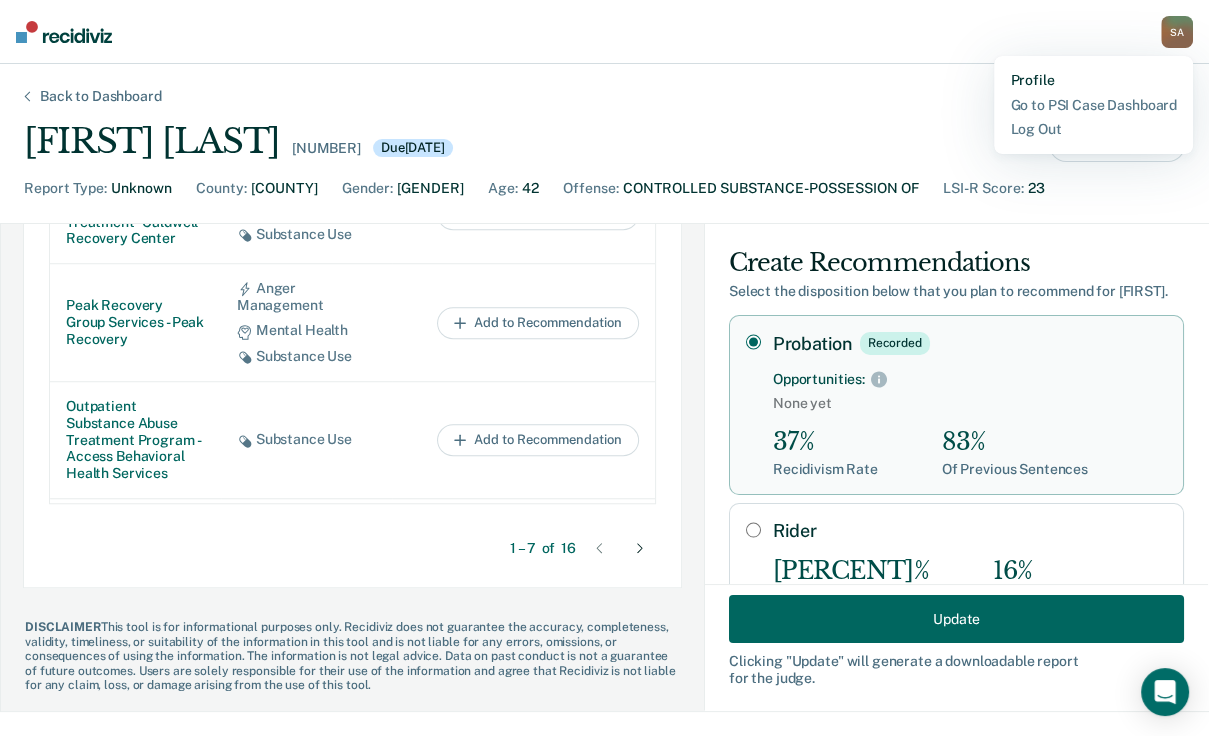 click on "Profile" at bounding box center [1093, 80] 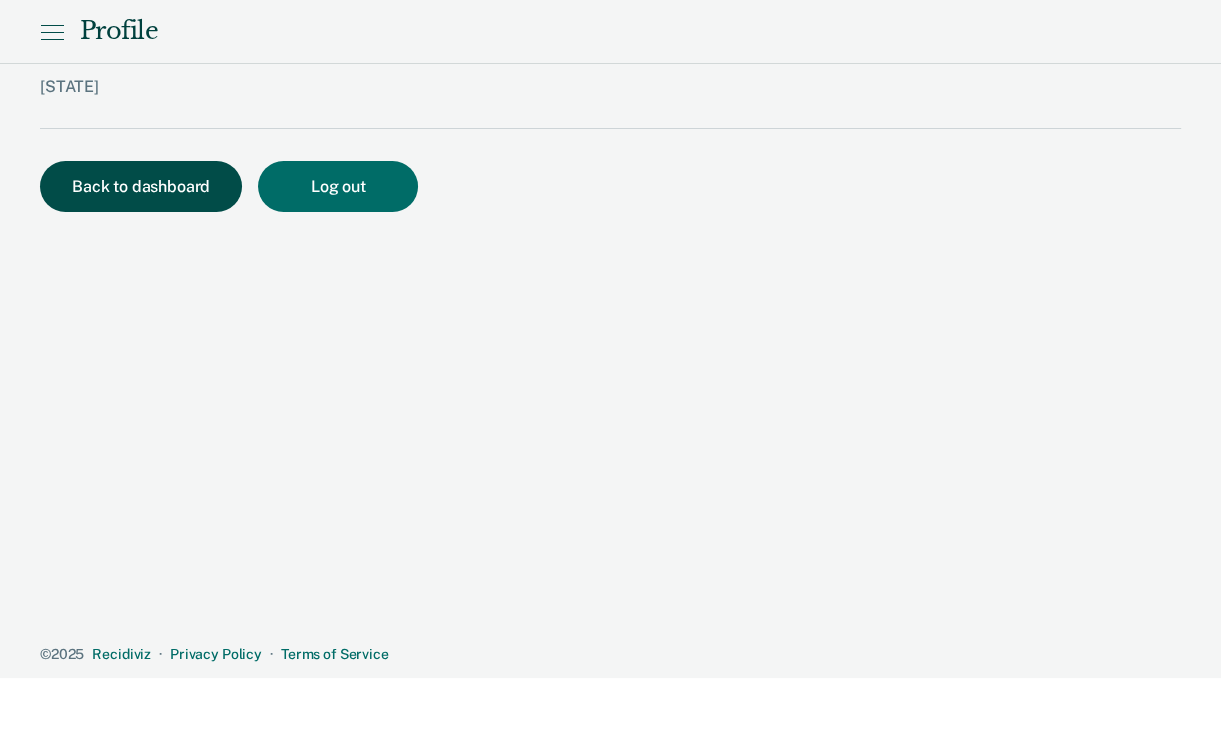 click on "Back to dashboard" at bounding box center [141, 186] 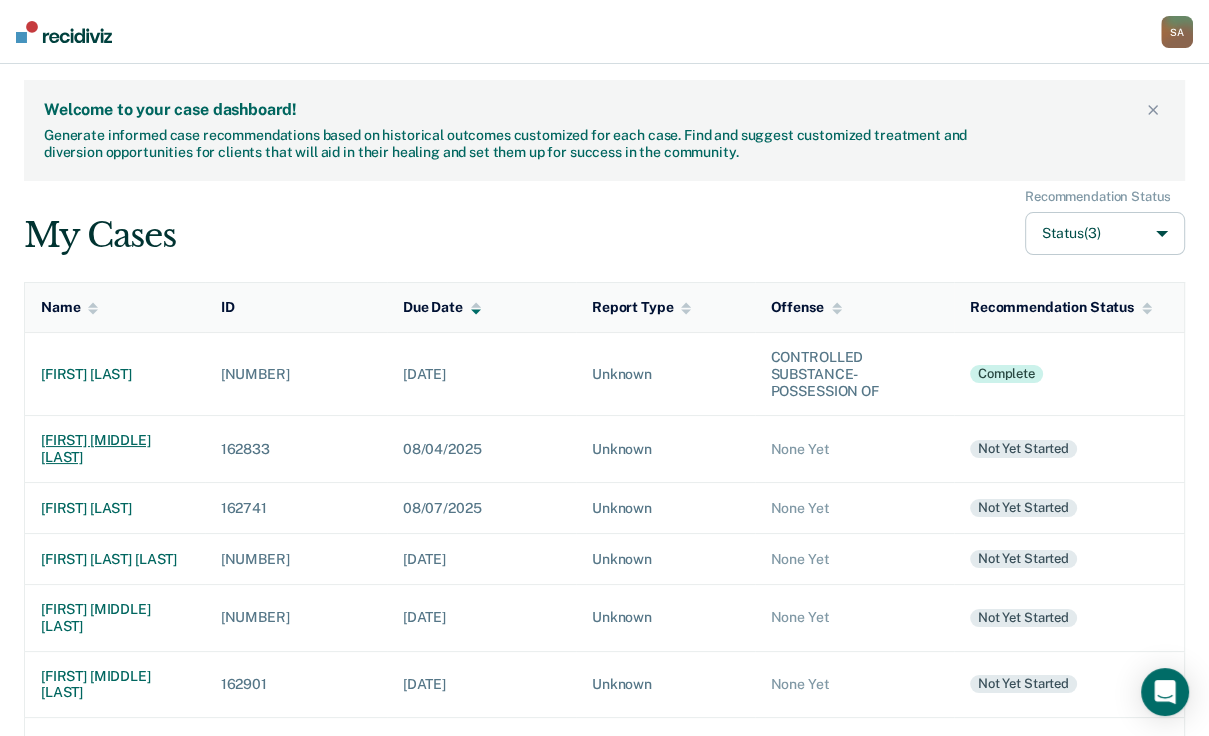 click on "[FIRST] [MIDDLE] [LAST]" at bounding box center (115, 449) 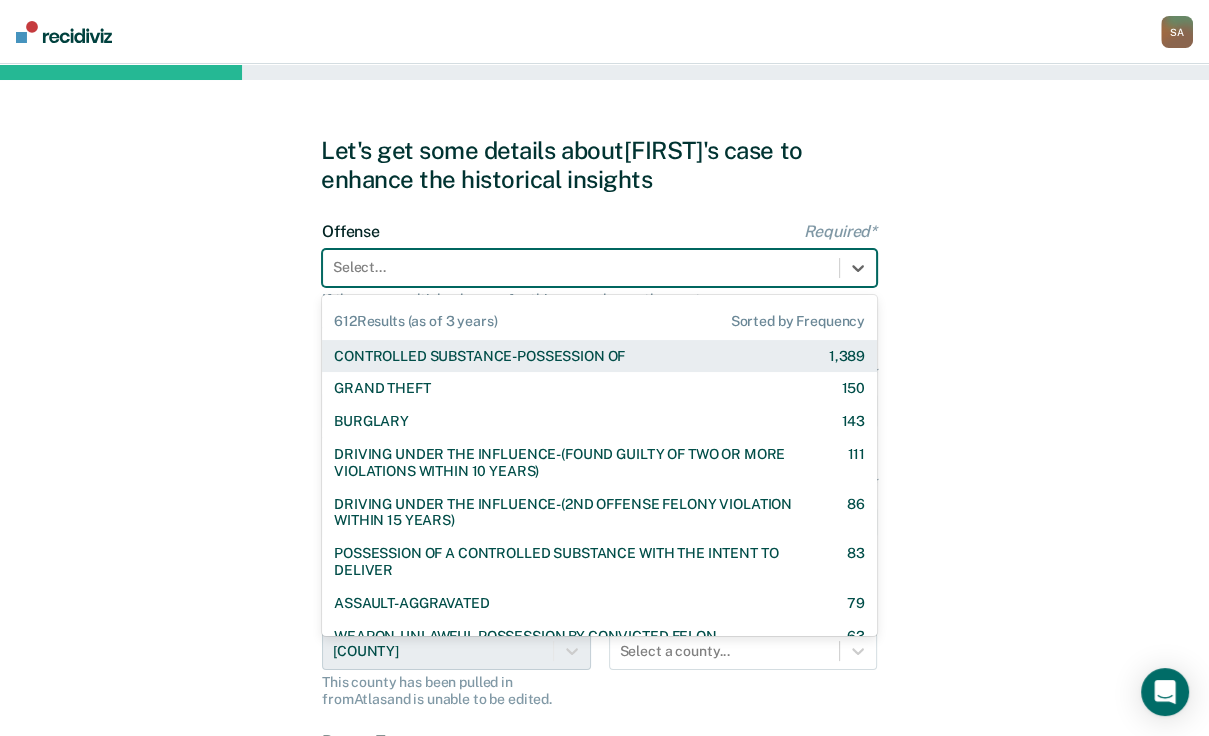 click at bounding box center (581, 267) 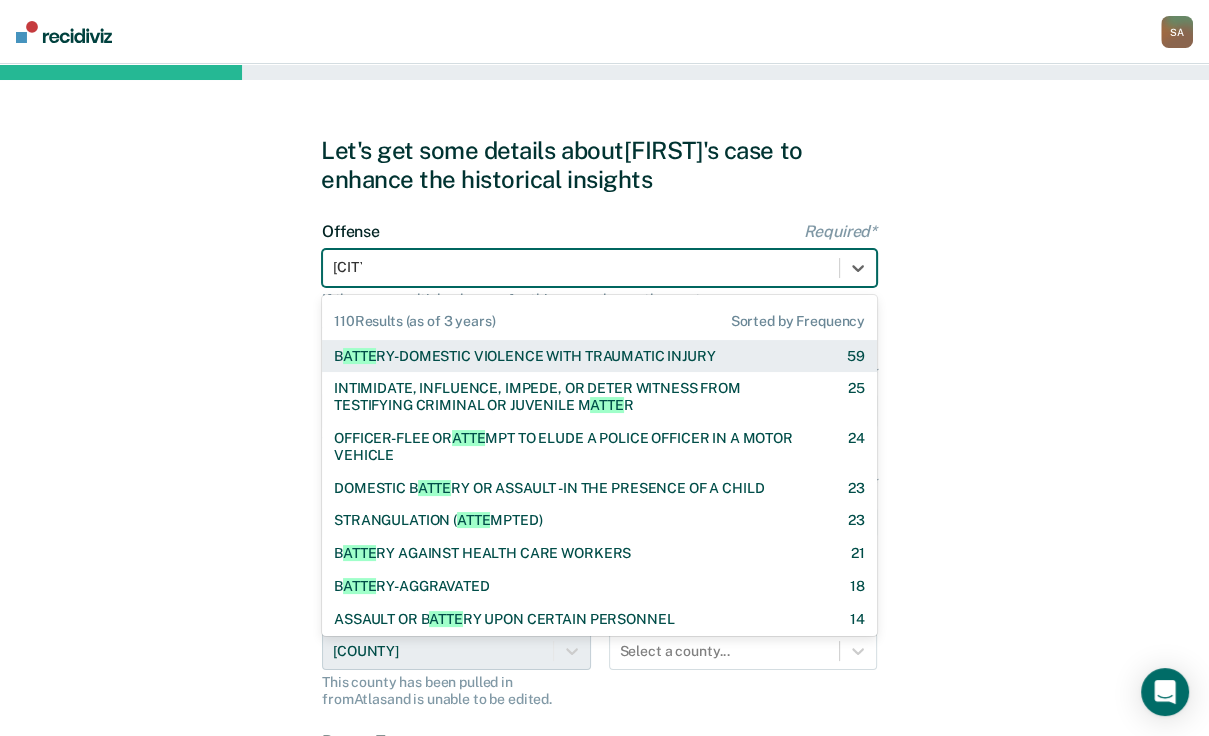 type on "attem" 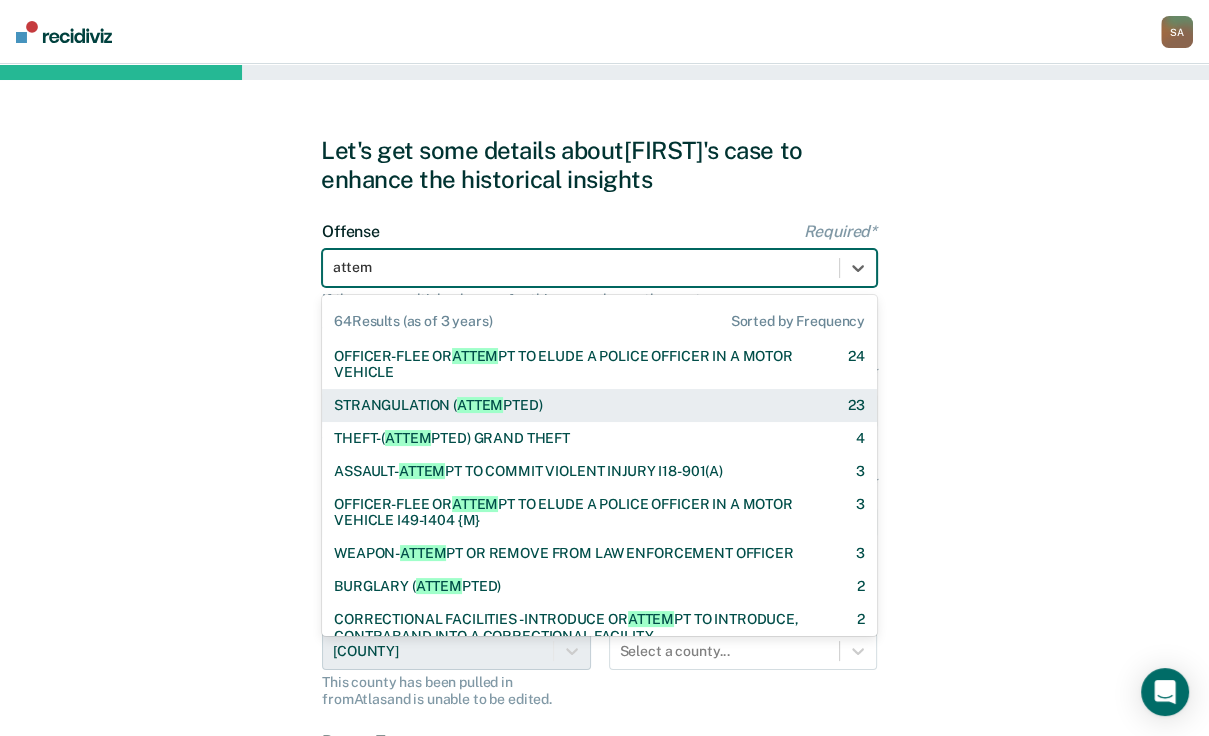 click on "STRANGULATION ( ATTEM PTED) 23" at bounding box center (599, 405) 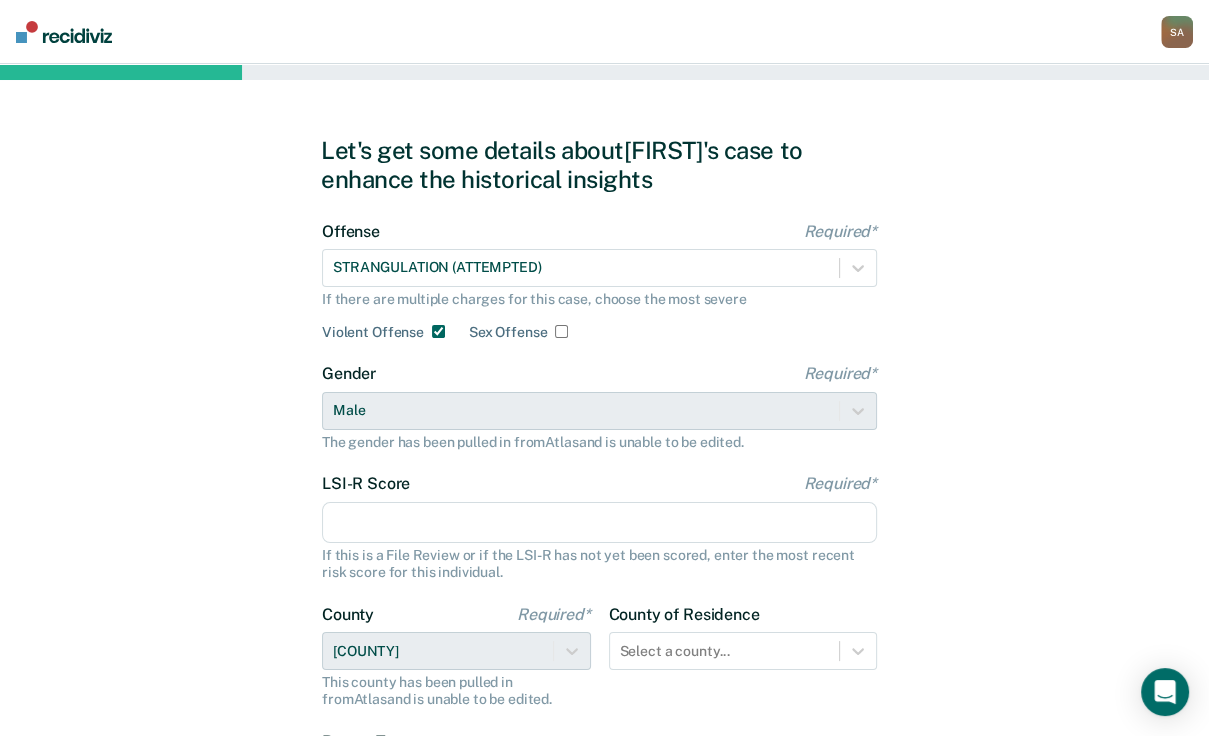 click on "LSI-R Score  Required*" at bounding box center (599, 523) 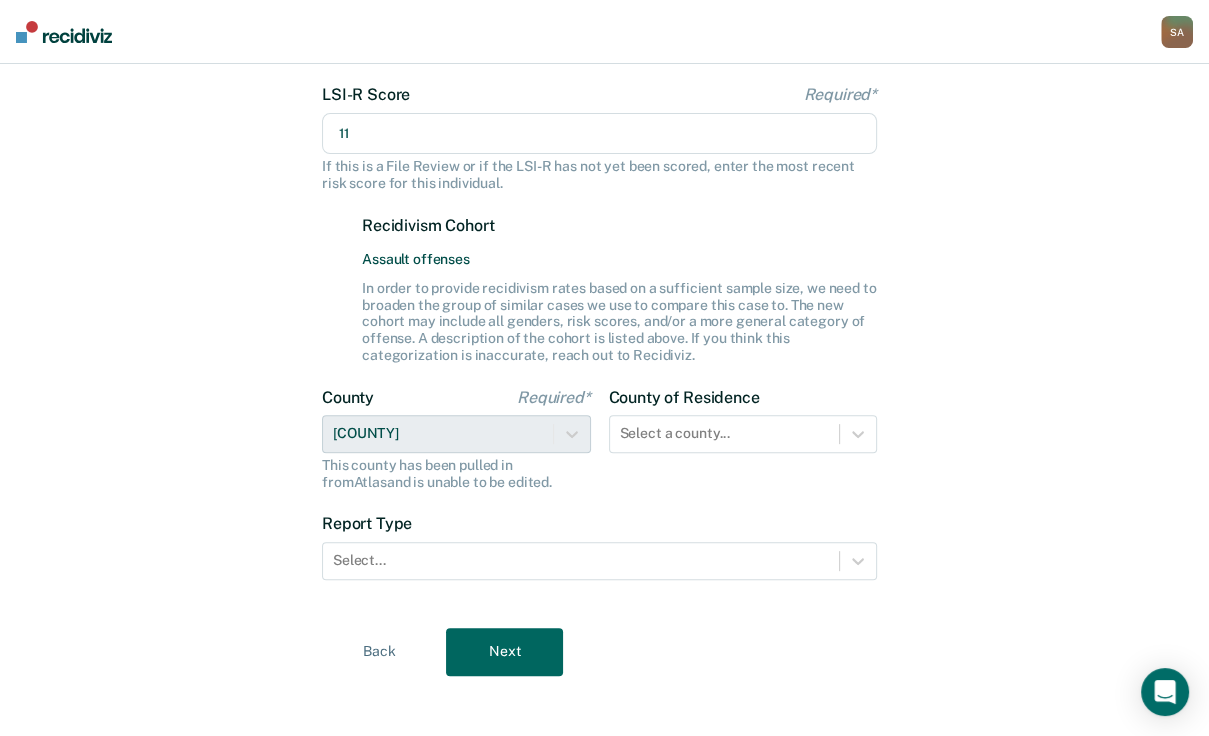 scroll, scrollTop: 400, scrollLeft: 0, axis: vertical 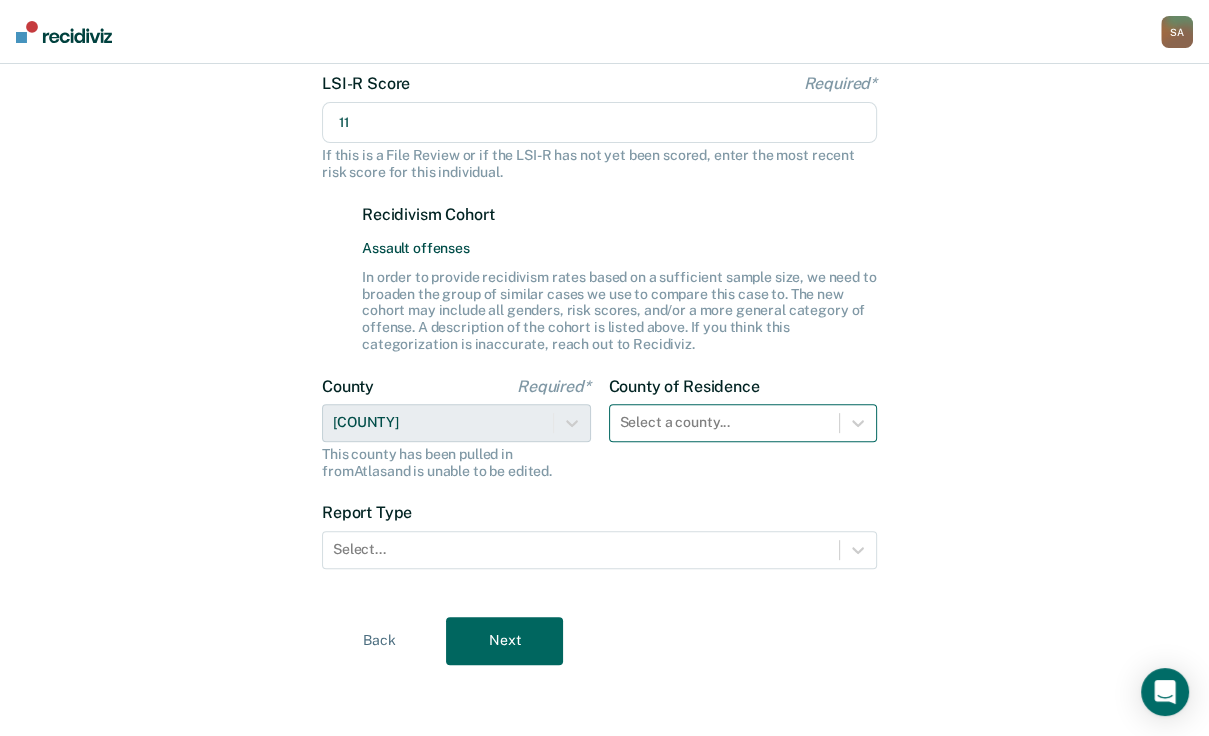 type on "11" 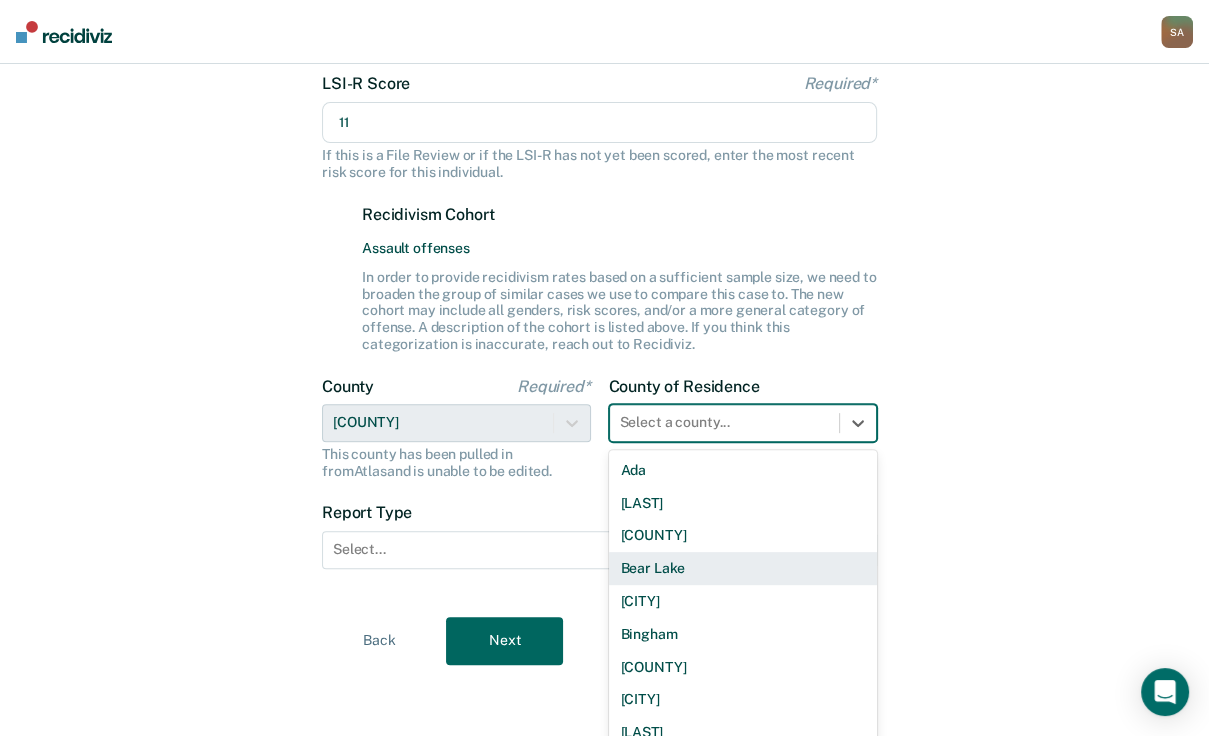 scroll, scrollTop: 543, scrollLeft: 0, axis: vertical 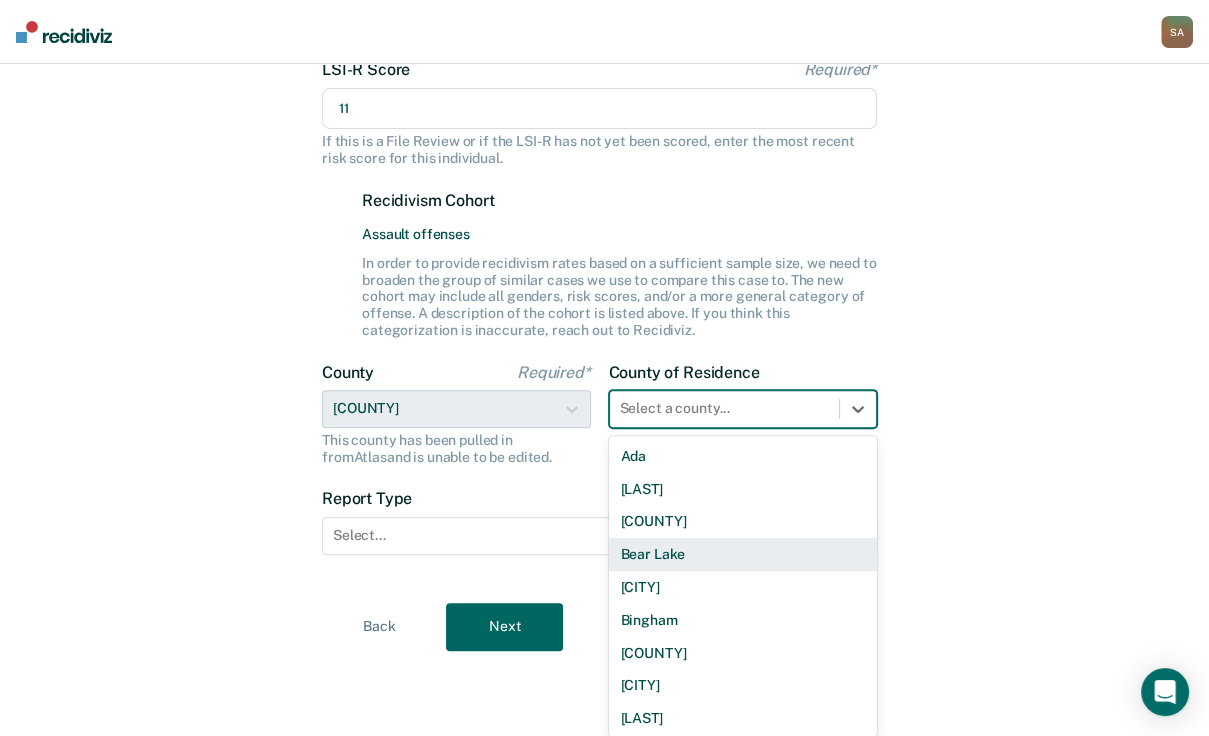 click on "44 results available. Use Up and Down to choose options, press Enter to select the currently focused option, press Escape to exit the menu, press Tab to select the option and exit the menu. Select a county... [COUNTY] [COUNTY] [COUNTY] [COUNTY] [COUNTY] [COUNTY] [COUNTY] [COUNTY] [COUNTY] [COUNTY] [COUNTY] [COUNTY] [COUNTY] [COUNTY] [COUNTY] [COUNTY] [COUNTY] [COUNTY] [COUNTY] [COUNTY] [COUNTY] [COUNTY] [COUNTY] [COUNTY] [COUNTY] [COUNTY] [COUNTY] [COUNTY] [COUNTY] [COUNTY] [COUNTY] [COUNTY] [COUNTY] [COUNTY] [COUNTY] [COUNTY] [COUNTY] [COUNTY] [COUNTY] [COUNTY] [COUNTY] [COUNTY] [COUNTY] [COUNTY] [COUNTY] [COUNTY] [COUNTY] [COUNTY]" at bounding box center [743, 409] 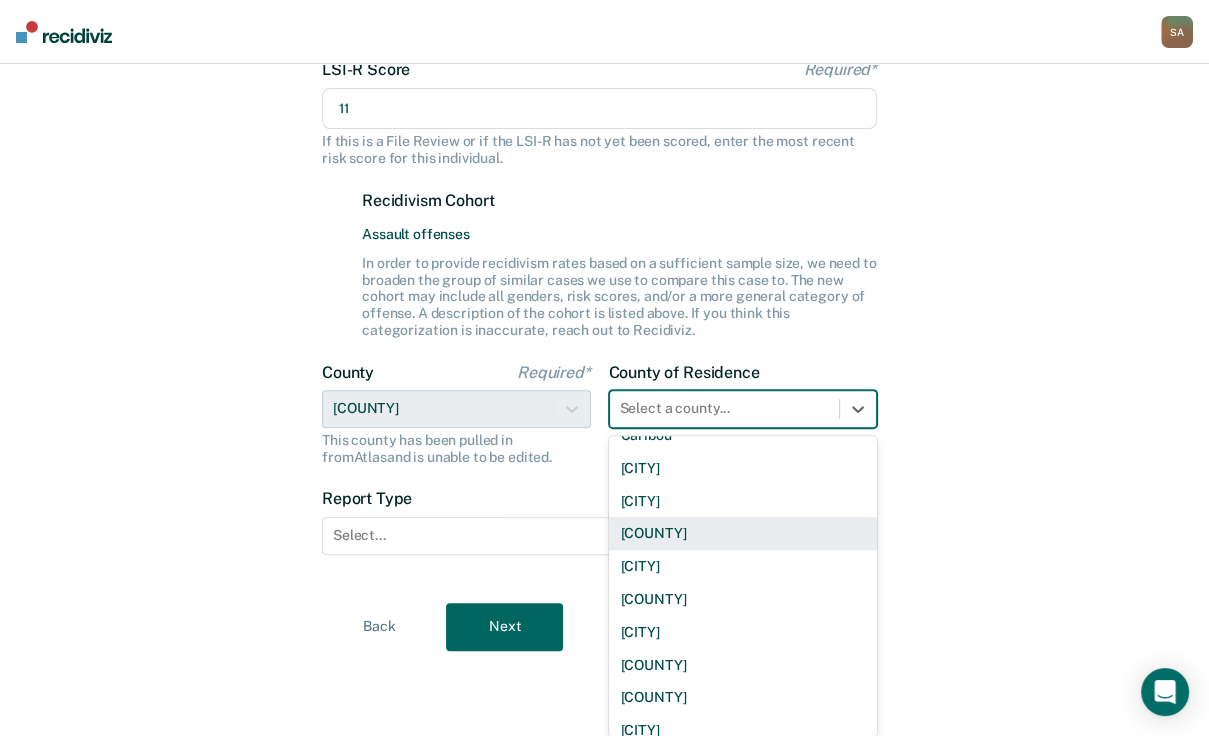 scroll, scrollTop: 400, scrollLeft: 0, axis: vertical 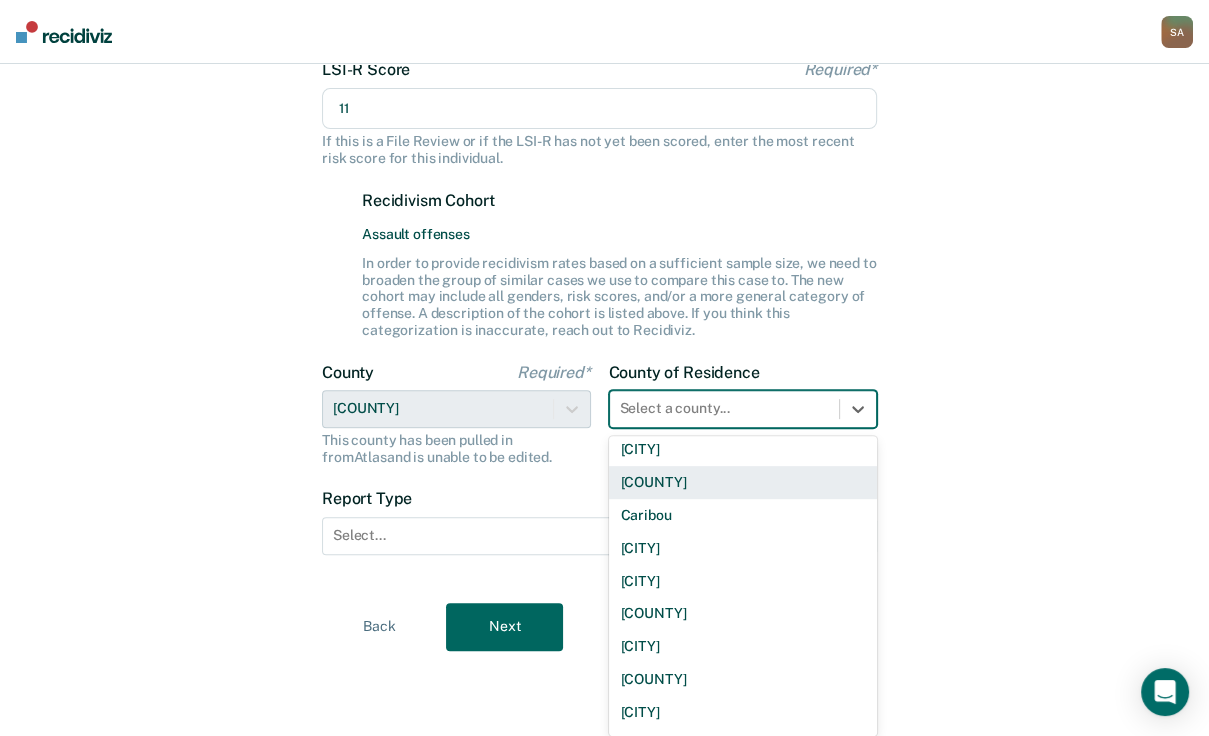 click on "[COUNTY]" at bounding box center [743, 482] 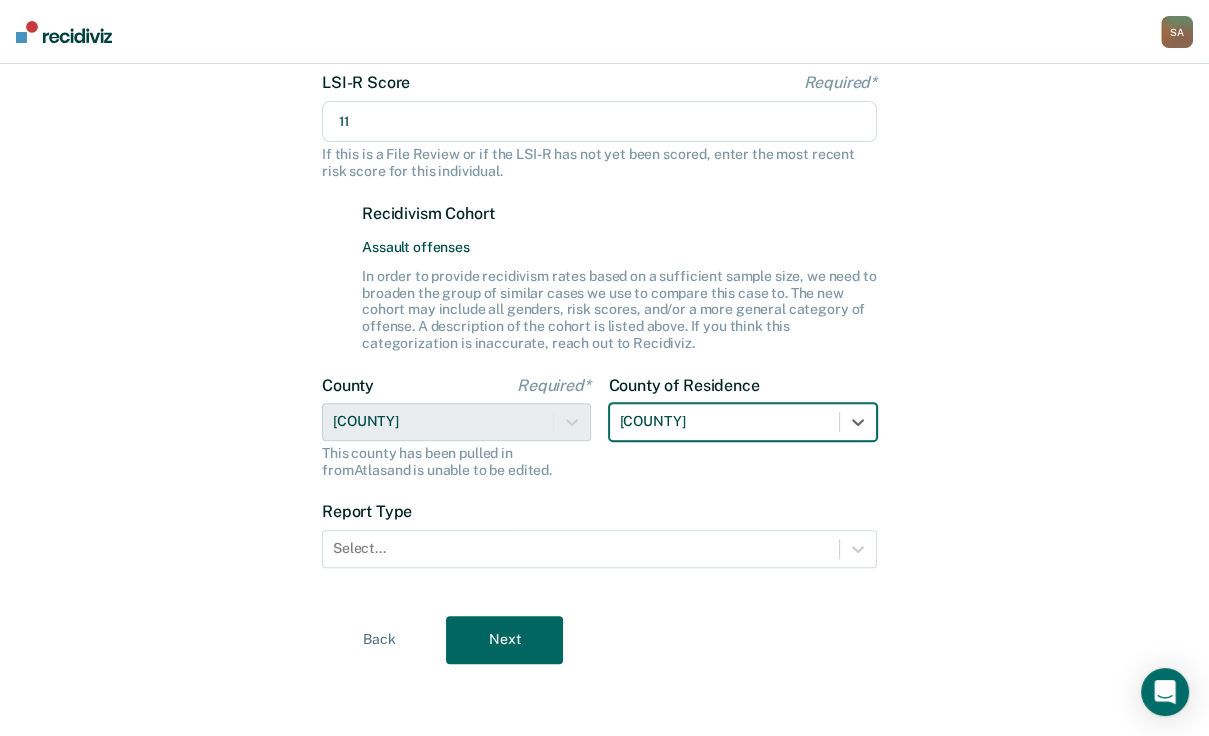 scroll, scrollTop: 556, scrollLeft: 0, axis: vertical 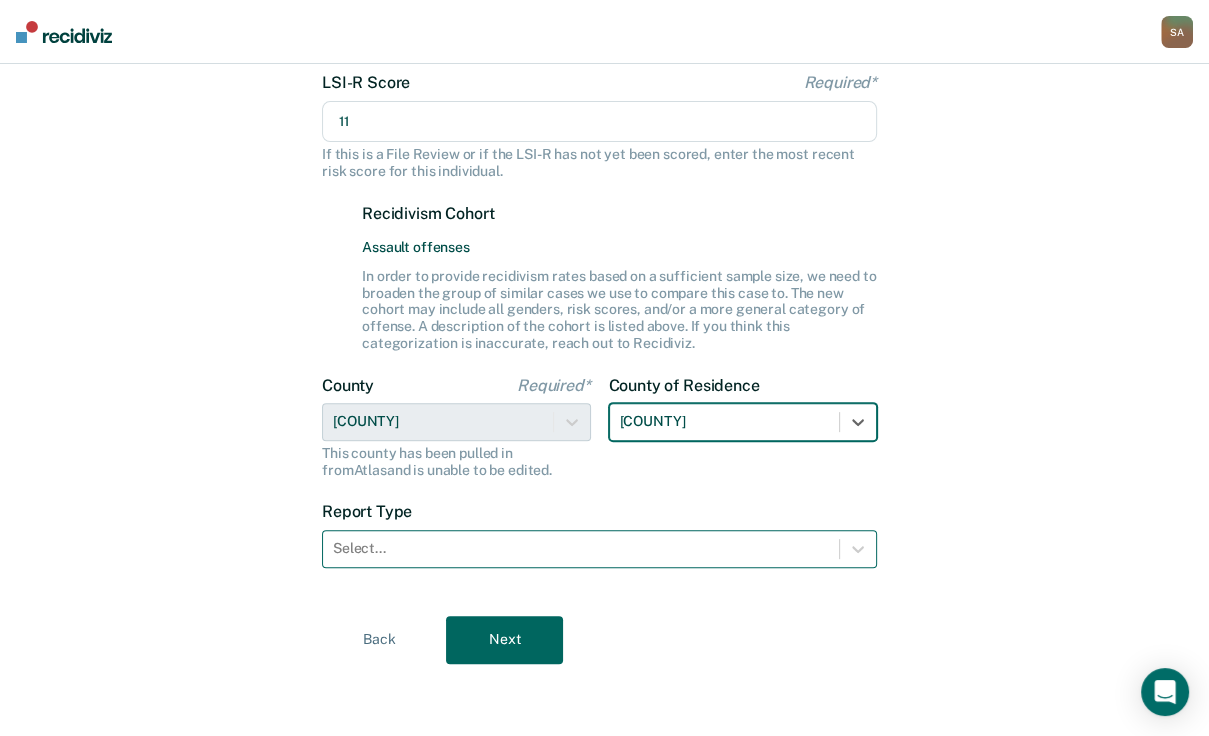 click at bounding box center [581, 548] 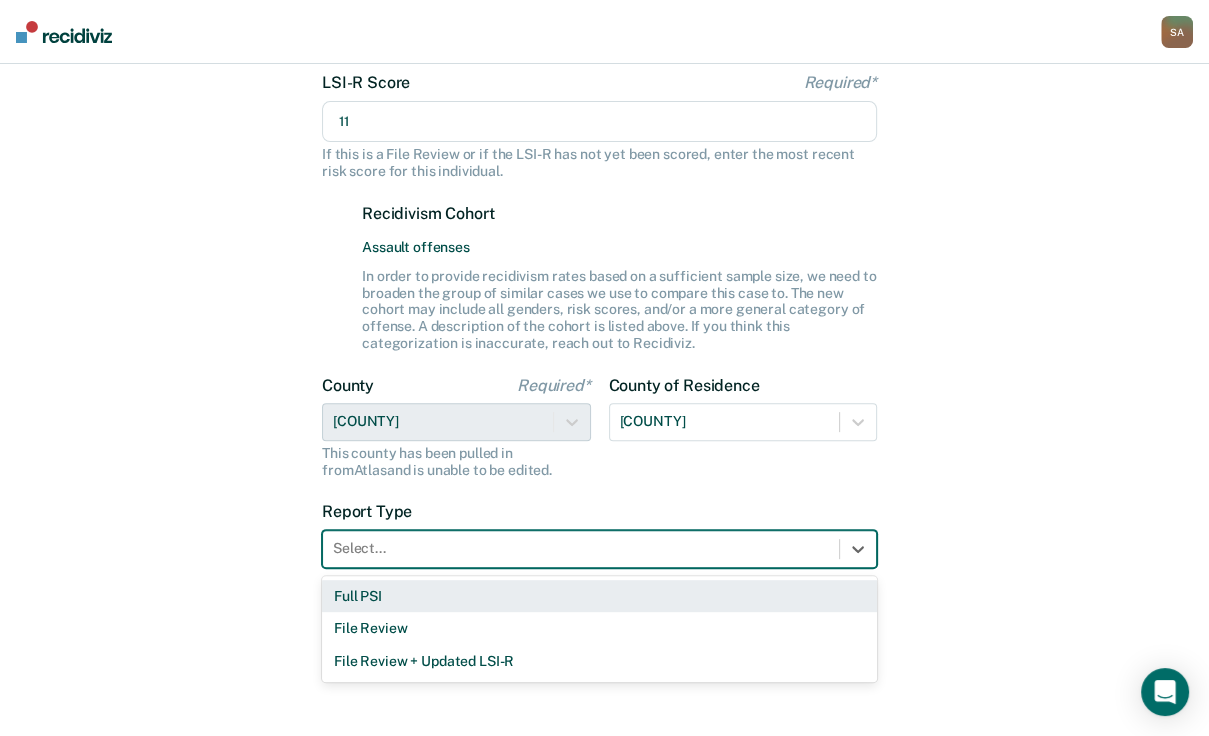 click on "Full PSI" at bounding box center [599, 596] 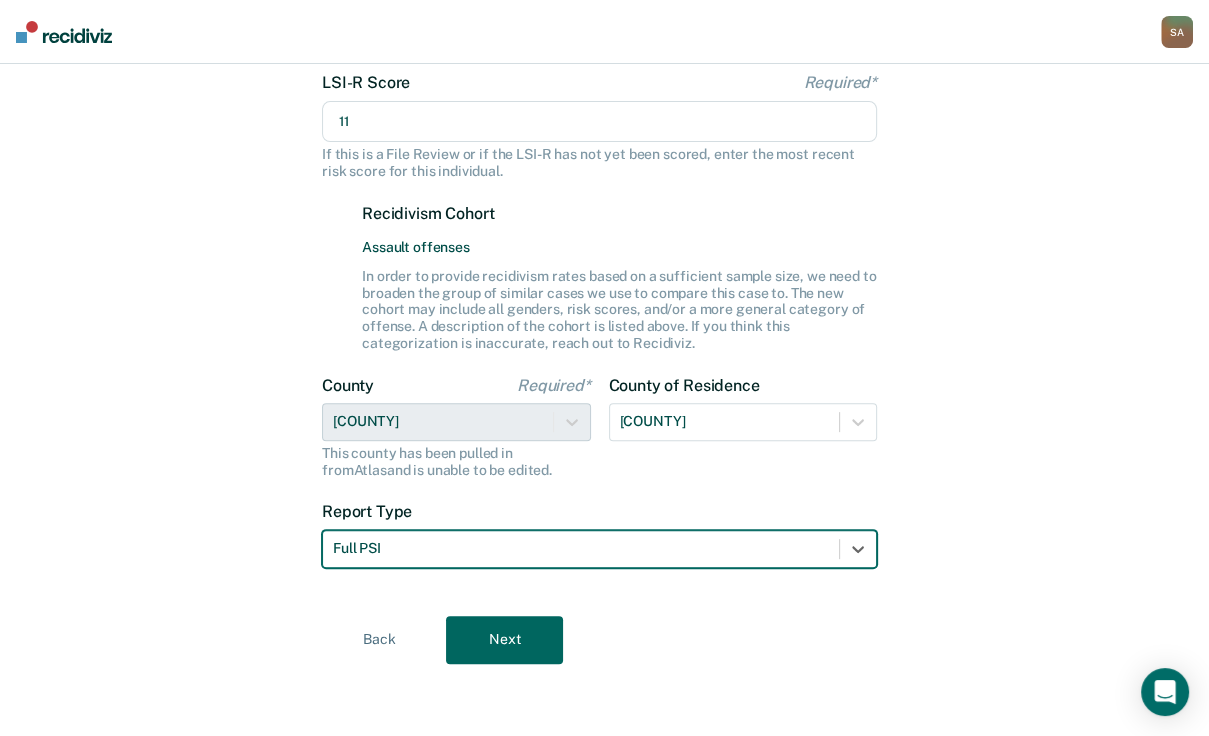 click on "Next" at bounding box center [504, 640] 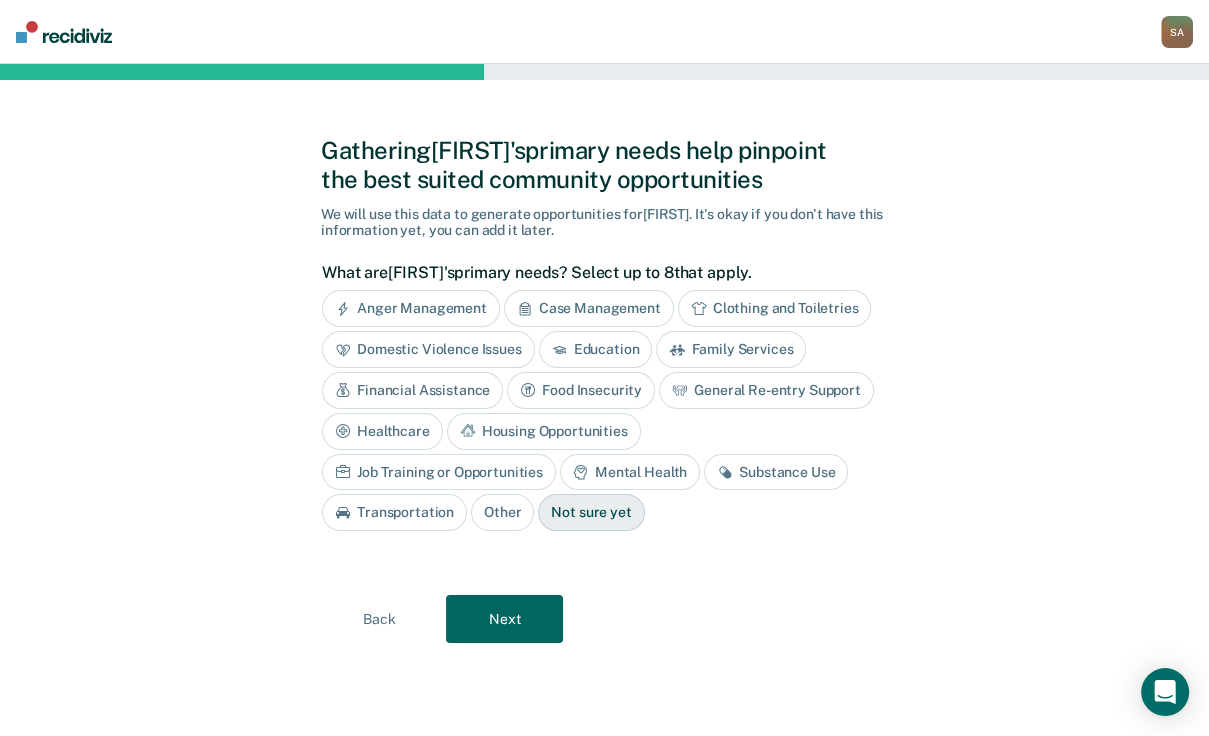scroll, scrollTop: 126, scrollLeft: 0, axis: vertical 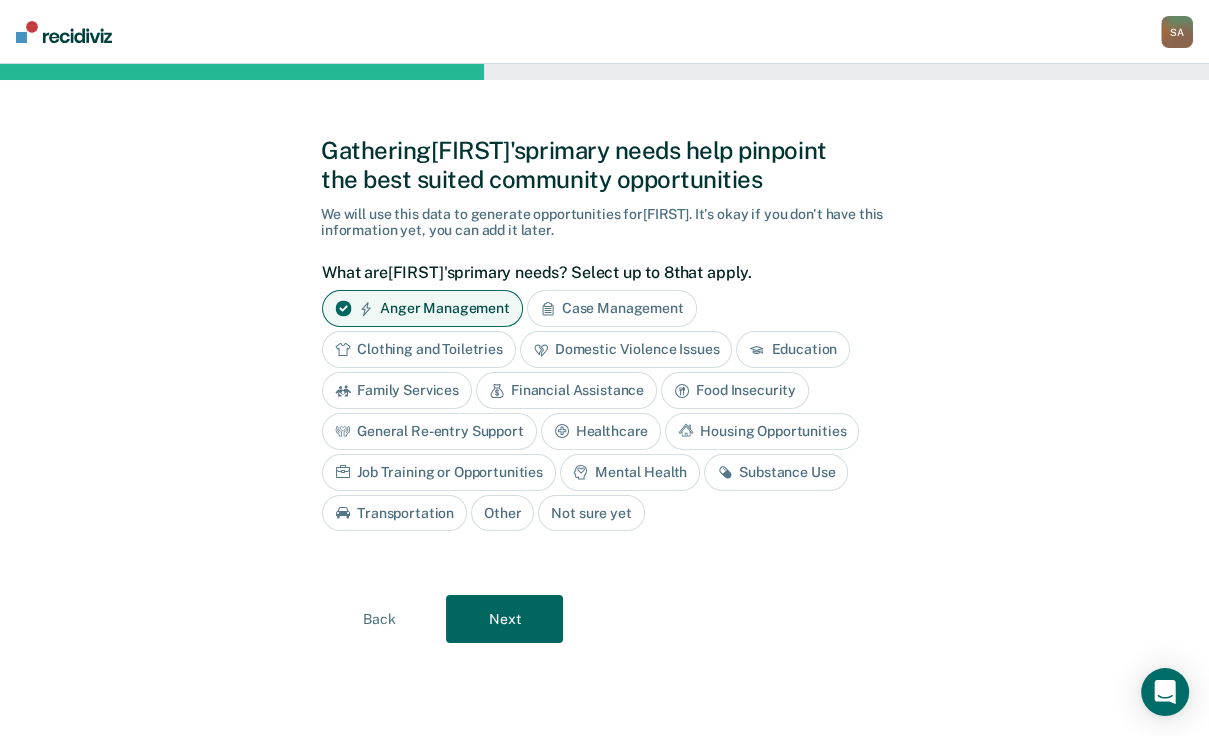 click on "Domestic Violence Issues" at bounding box center (626, 349) 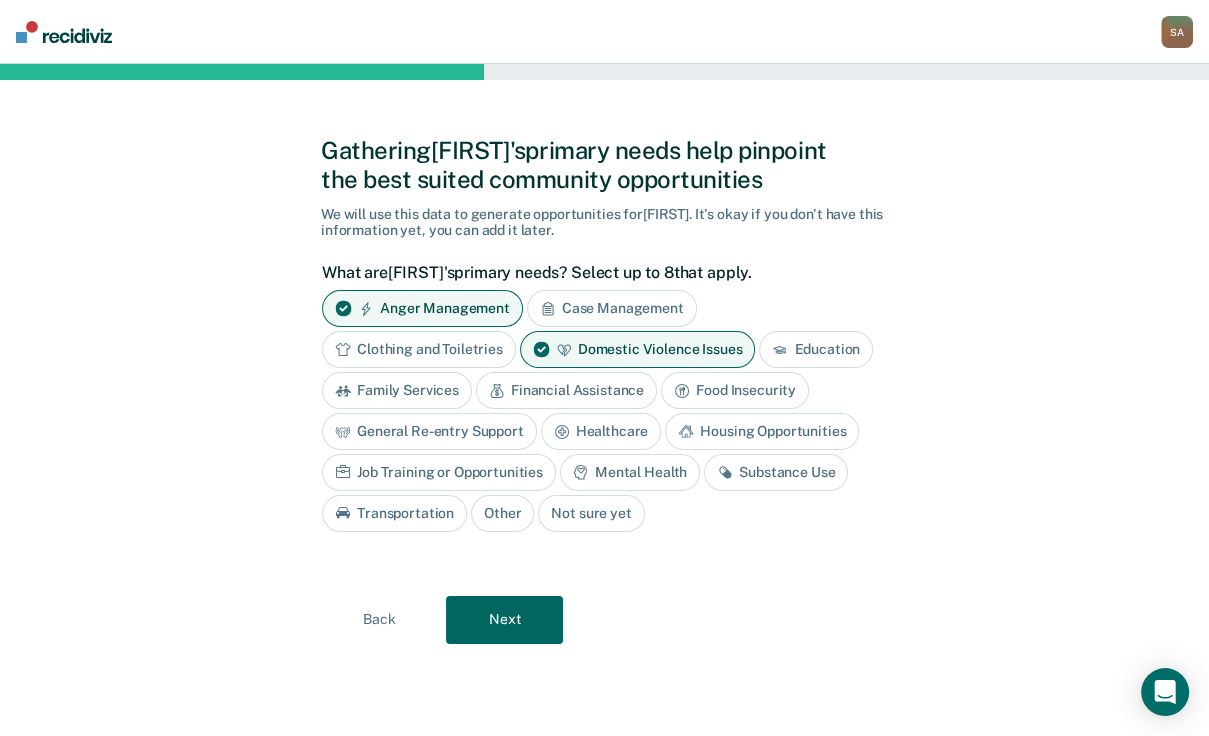 click on "Education" at bounding box center (816, 349) 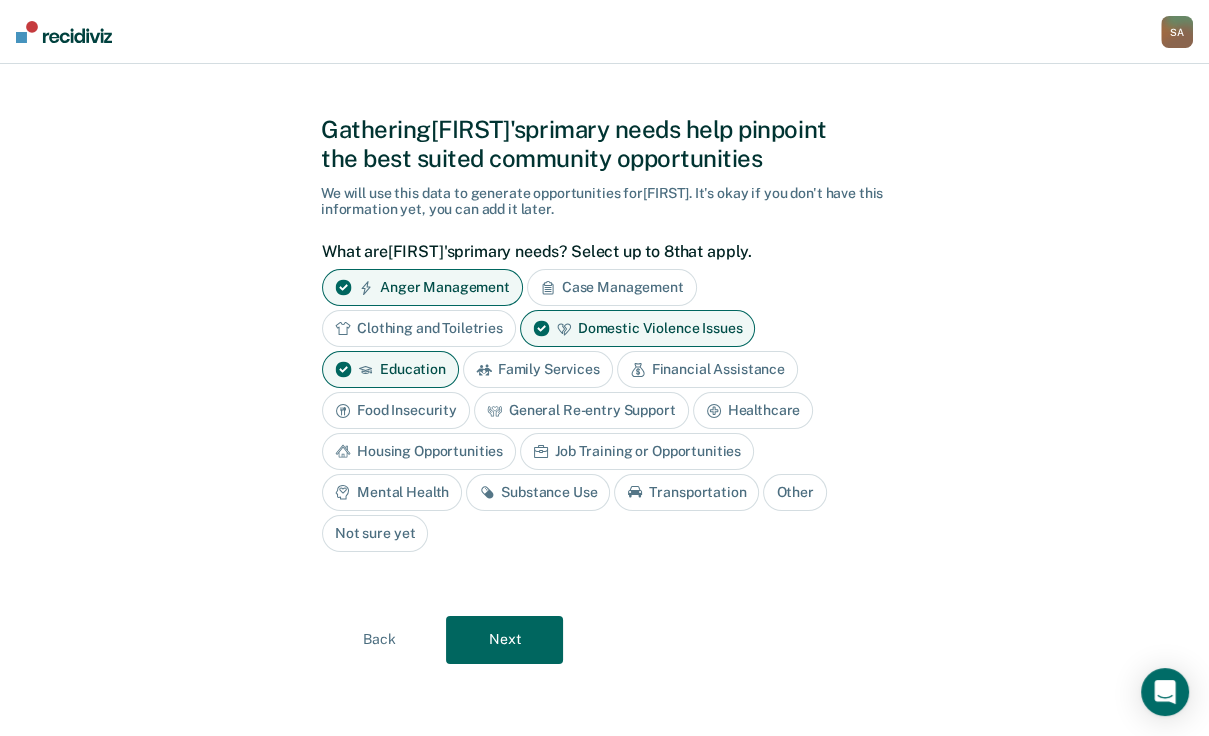 click on "Job Training or Opportunities" at bounding box center (637, 451) 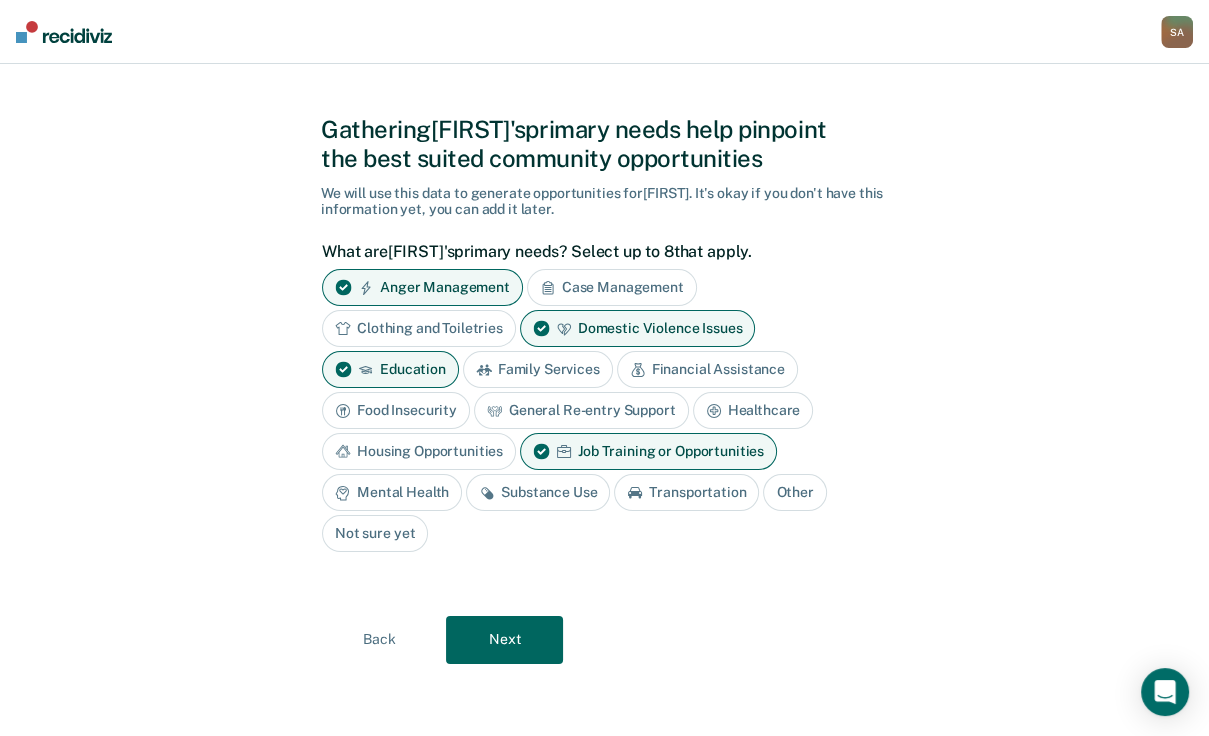 click on "Job Training or Opportunities" at bounding box center [648, 451] 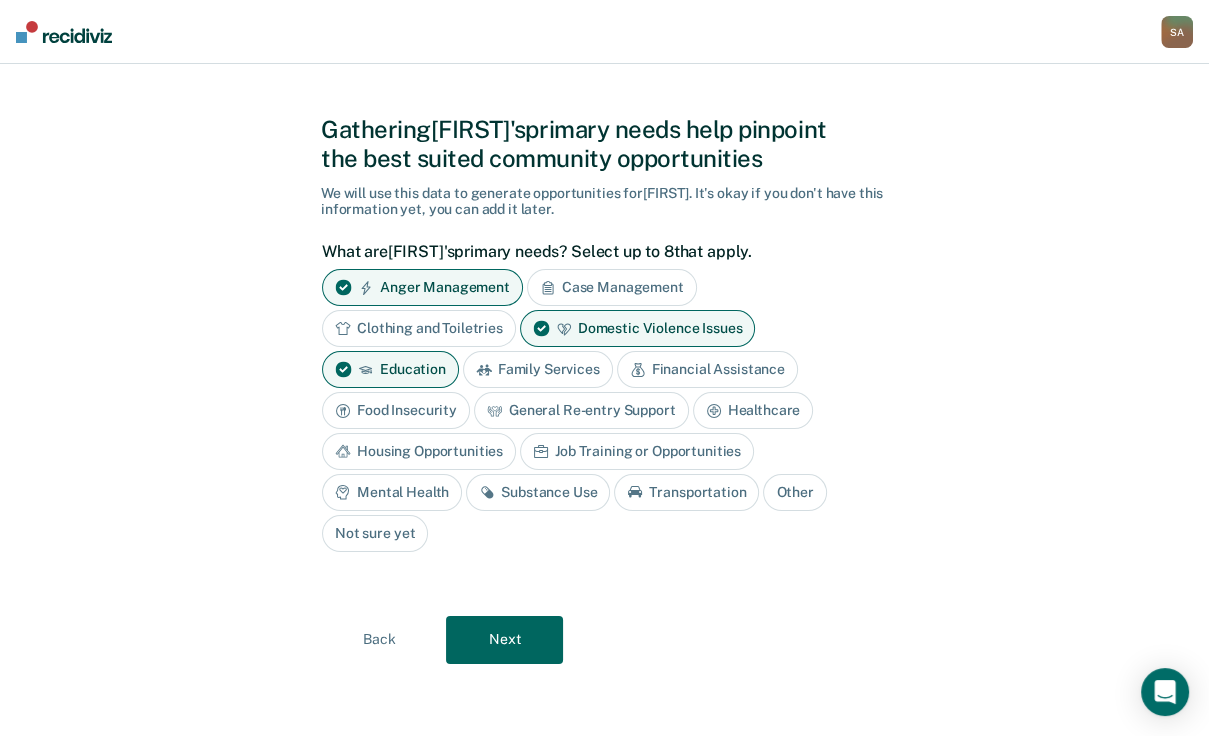 click on "Substance Use" at bounding box center [538, 492] 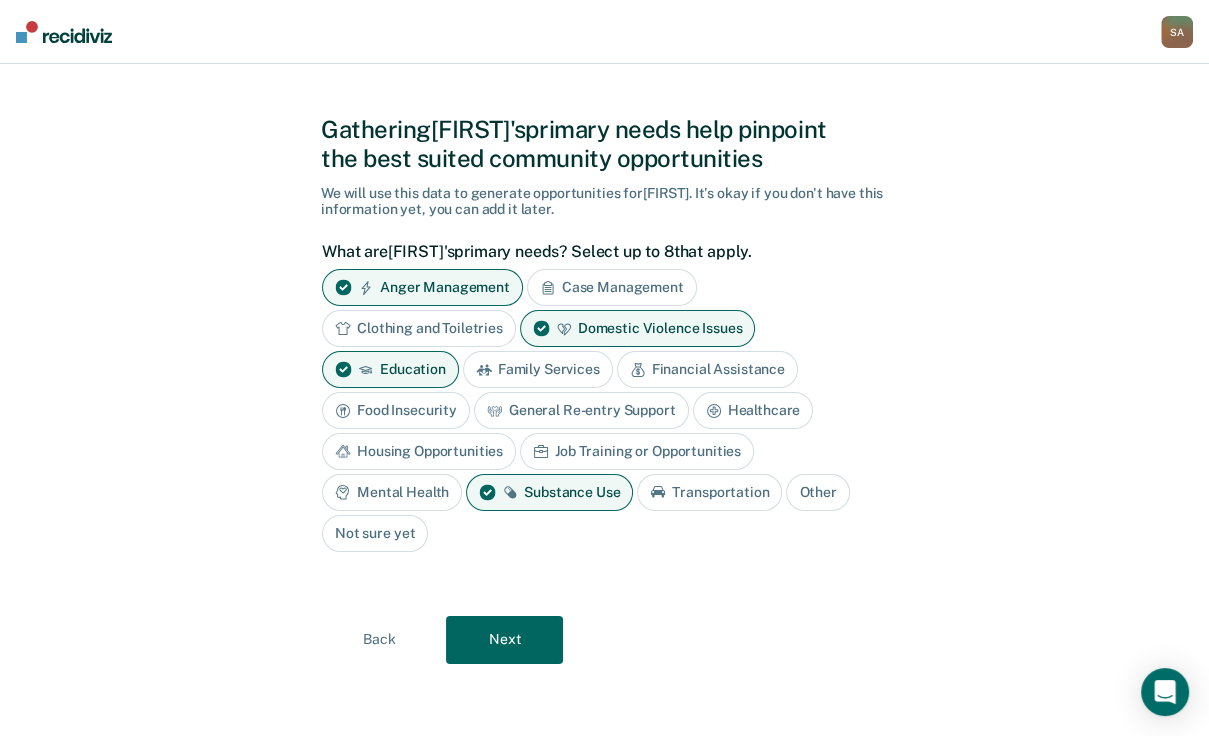 click on "Next" at bounding box center (504, 640) 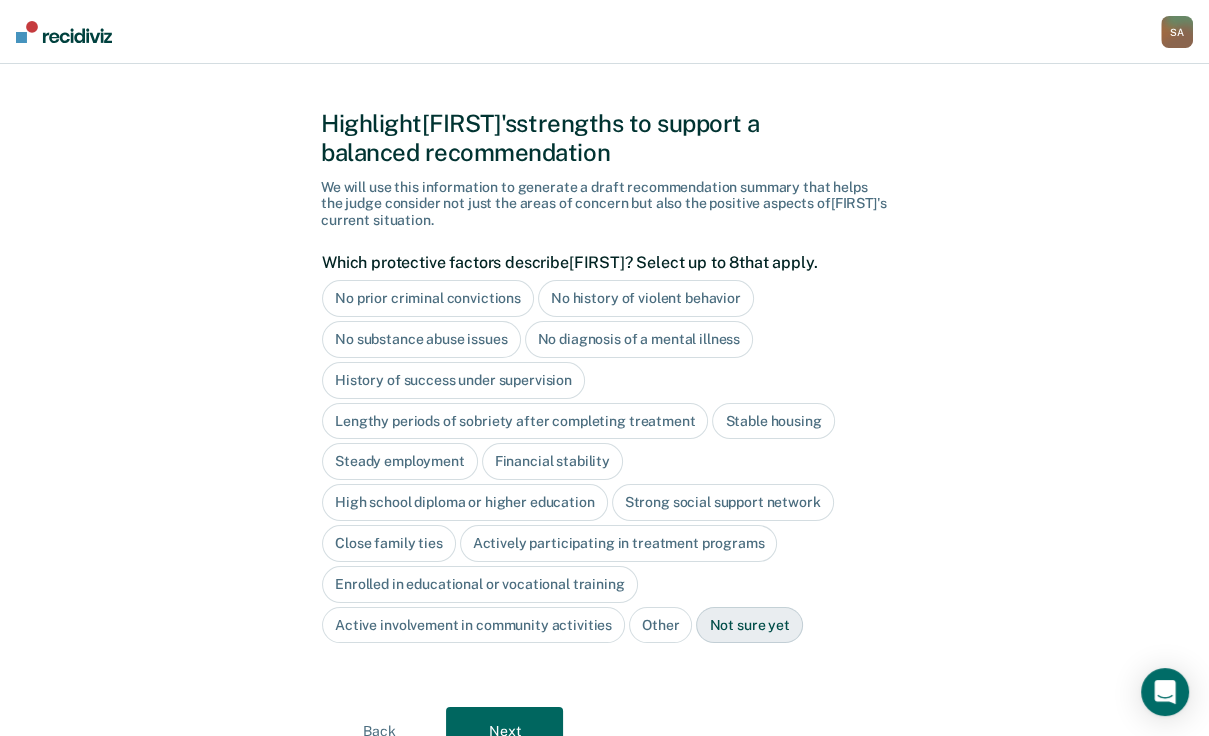 scroll, scrollTop: 0, scrollLeft: 0, axis: both 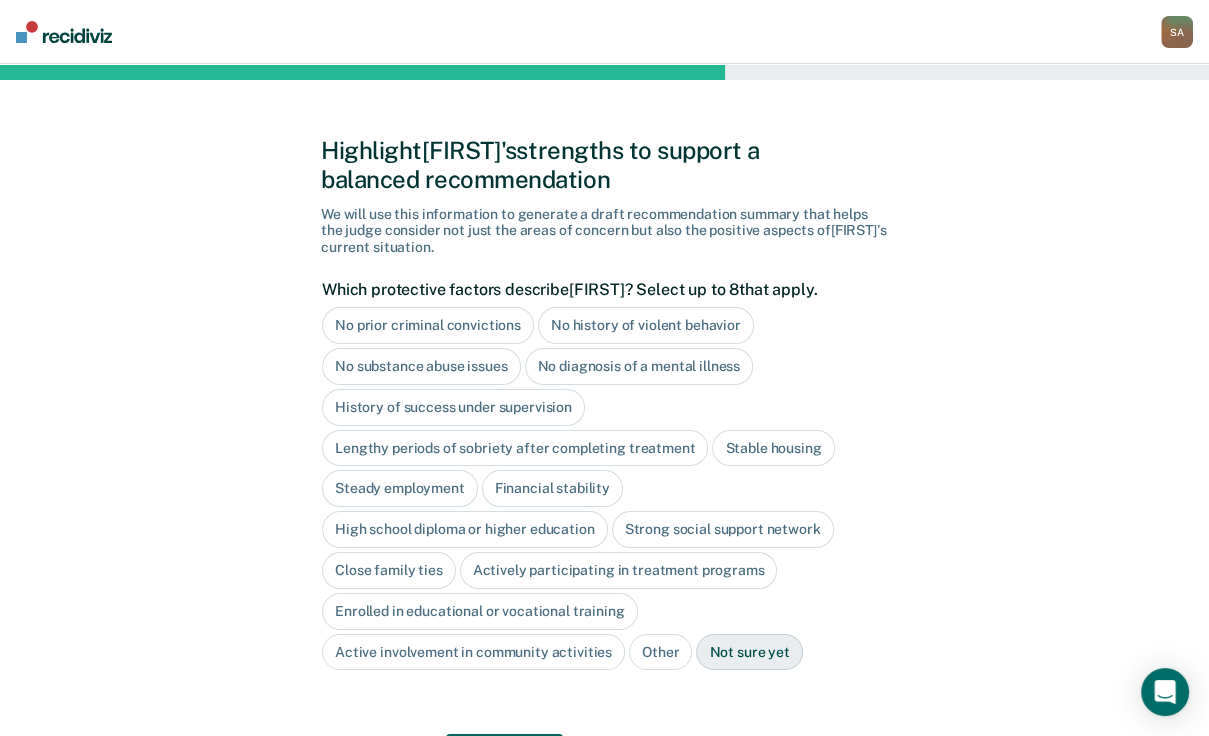 click on "No prior criminal convictions" at bounding box center [428, 325] 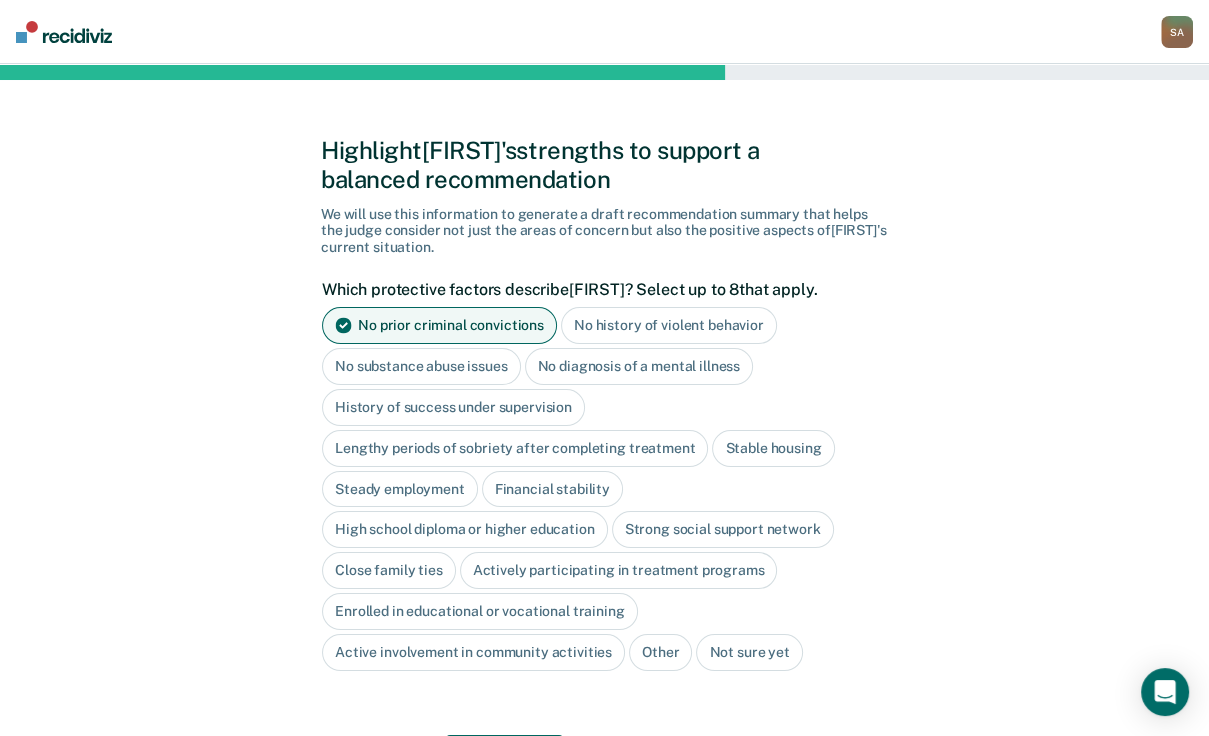 click on "No diagnosis of a mental illness" at bounding box center (639, 366) 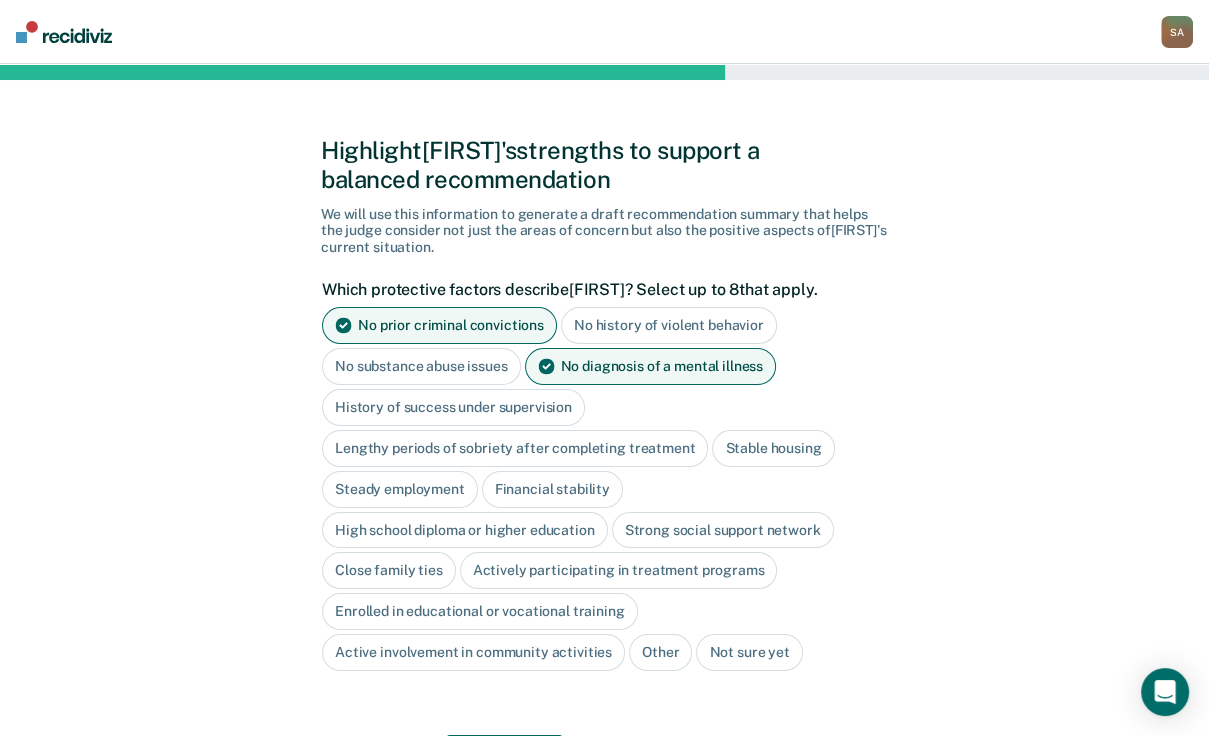 scroll, scrollTop: 80, scrollLeft: 0, axis: vertical 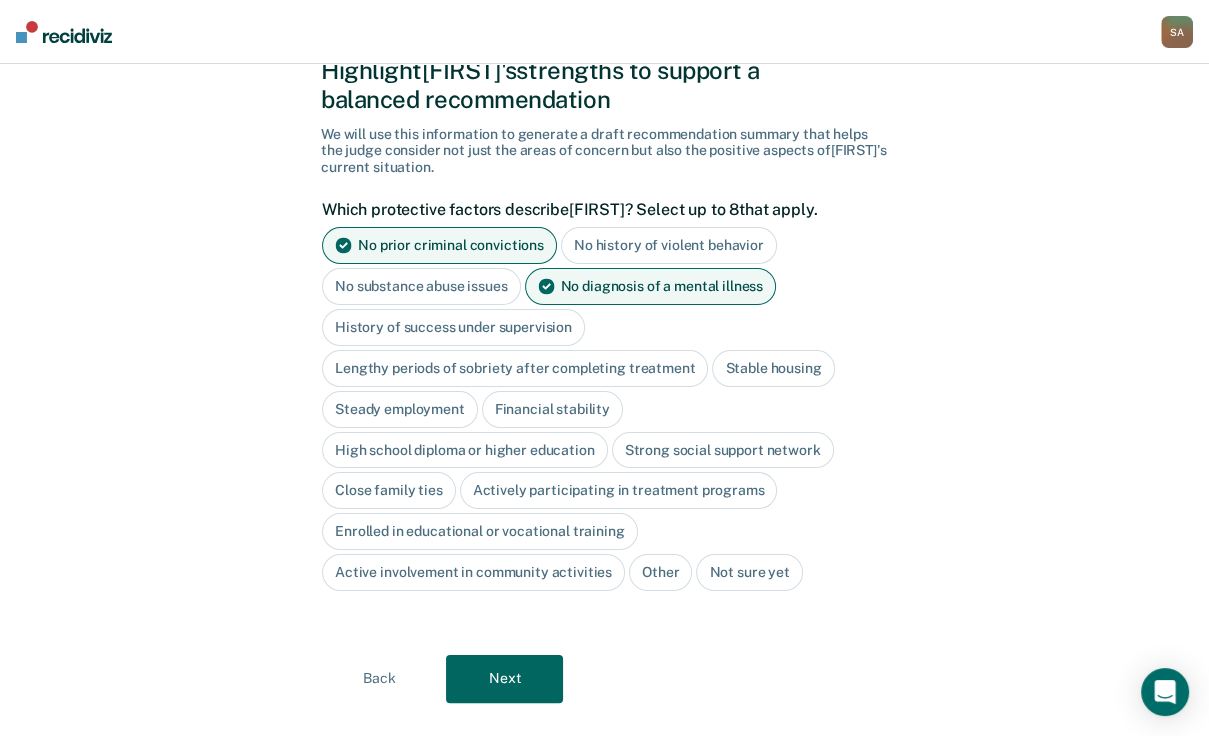 click on "Stable housing" at bounding box center (773, 368) 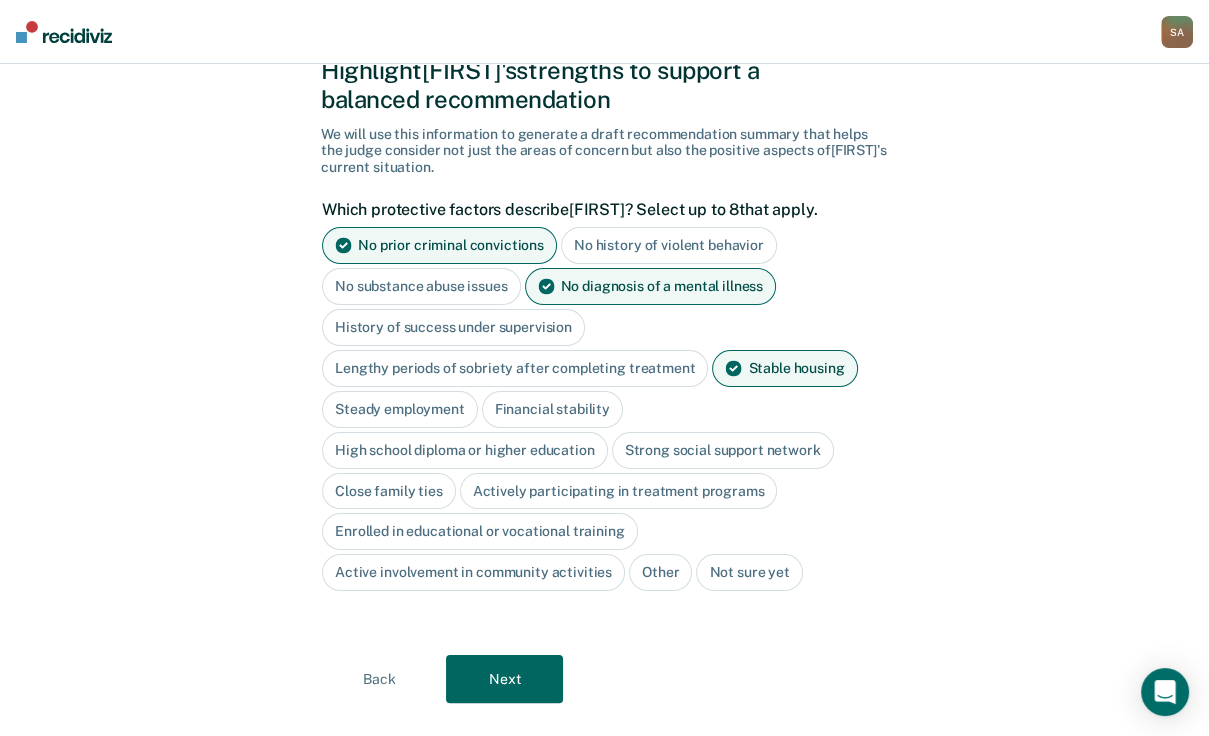 click on "Steady employment" at bounding box center (400, 409) 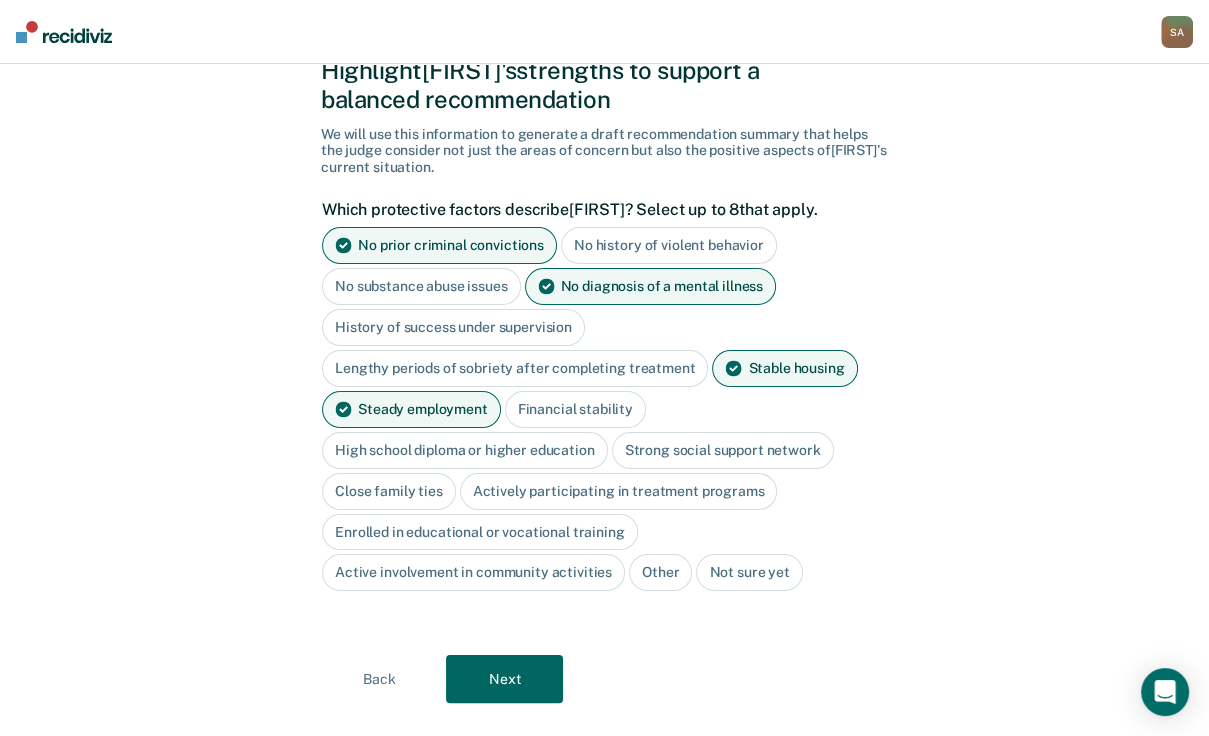 click on "Financial stability" at bounding box center (575, 409) 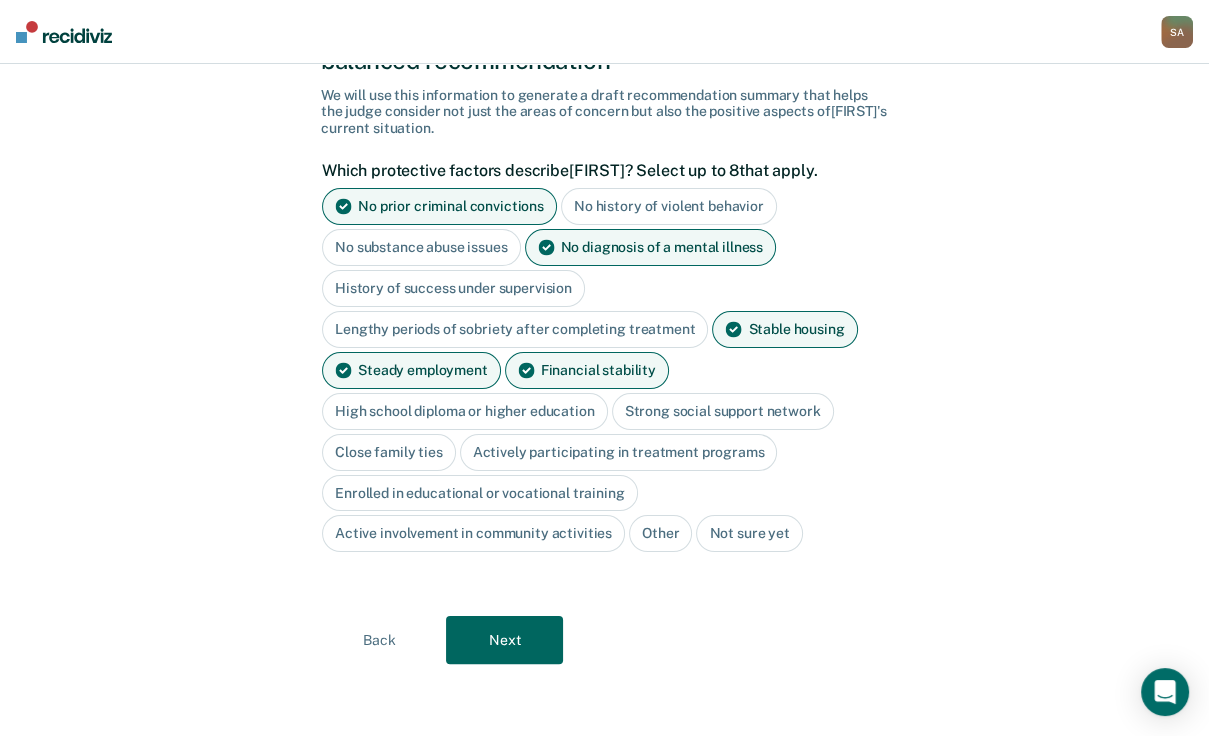 scroll, scrollTop: 240, scrollLeft: 0, axis: vertical 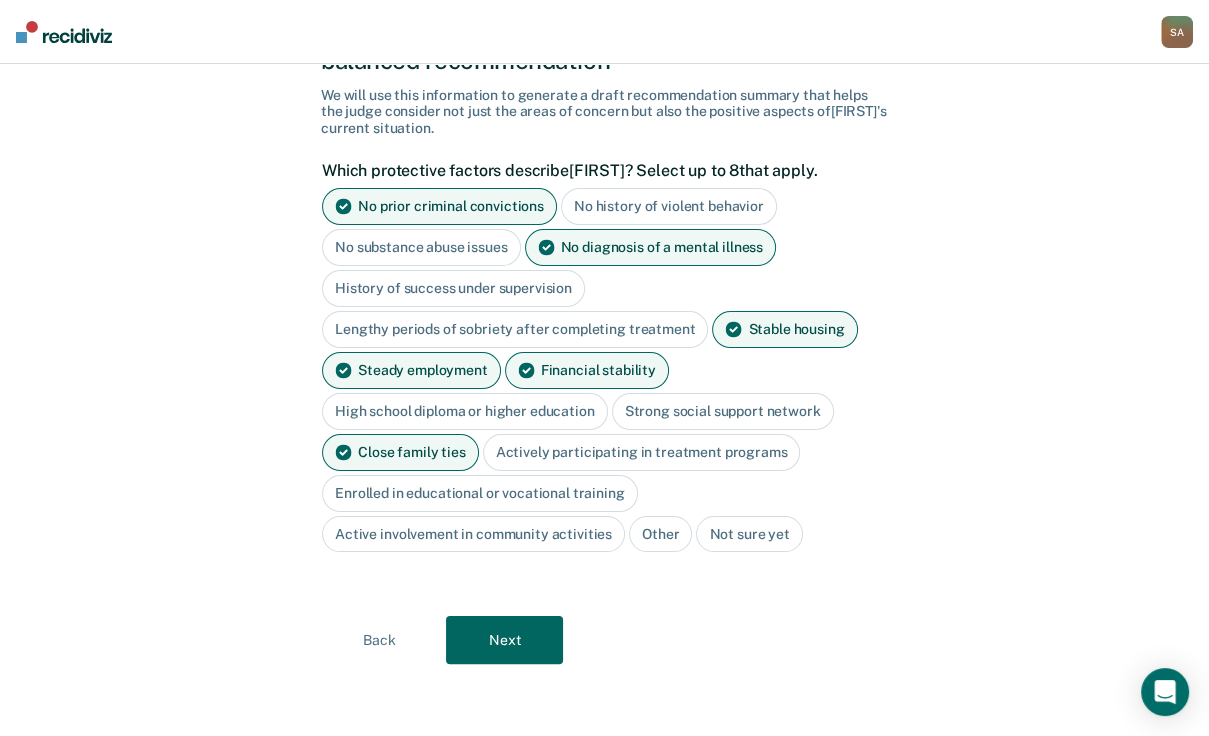 click on "Next" at bounding box center [504, 640] 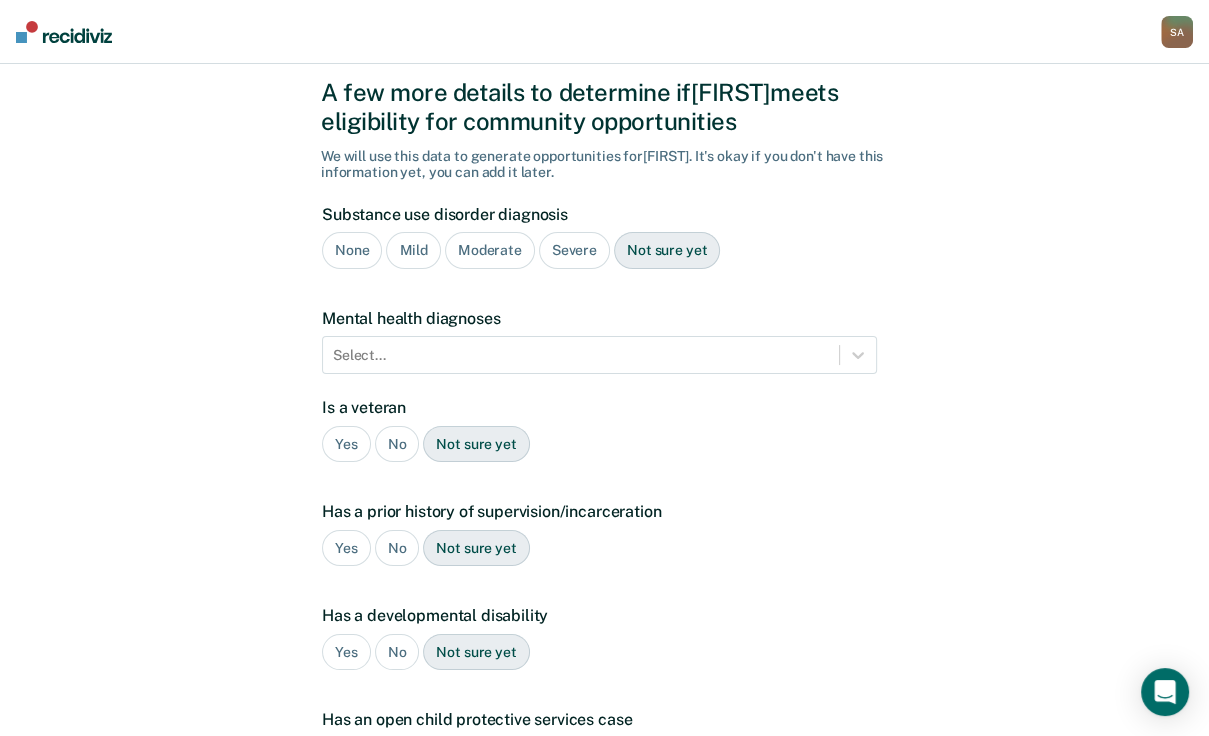 scroll, scrollTop: 0, scrollLeft: 0, axis: both 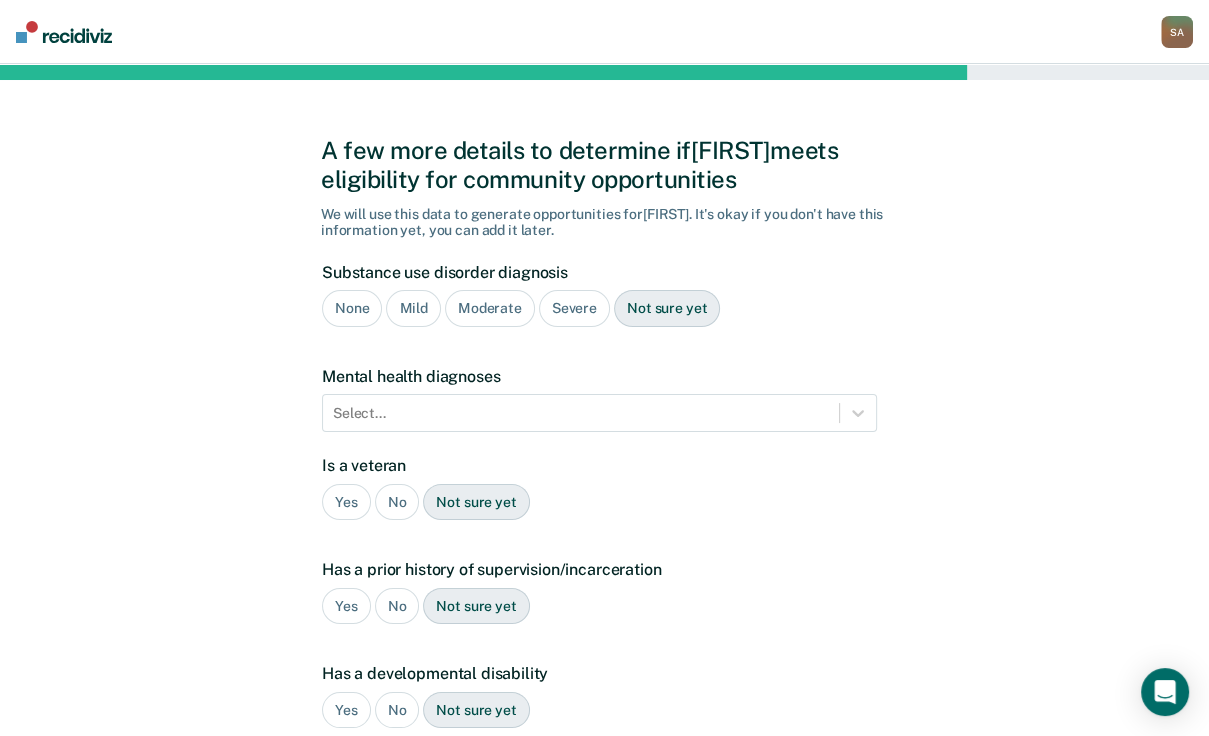 click on "Mild" at bounding box center (413, 308) 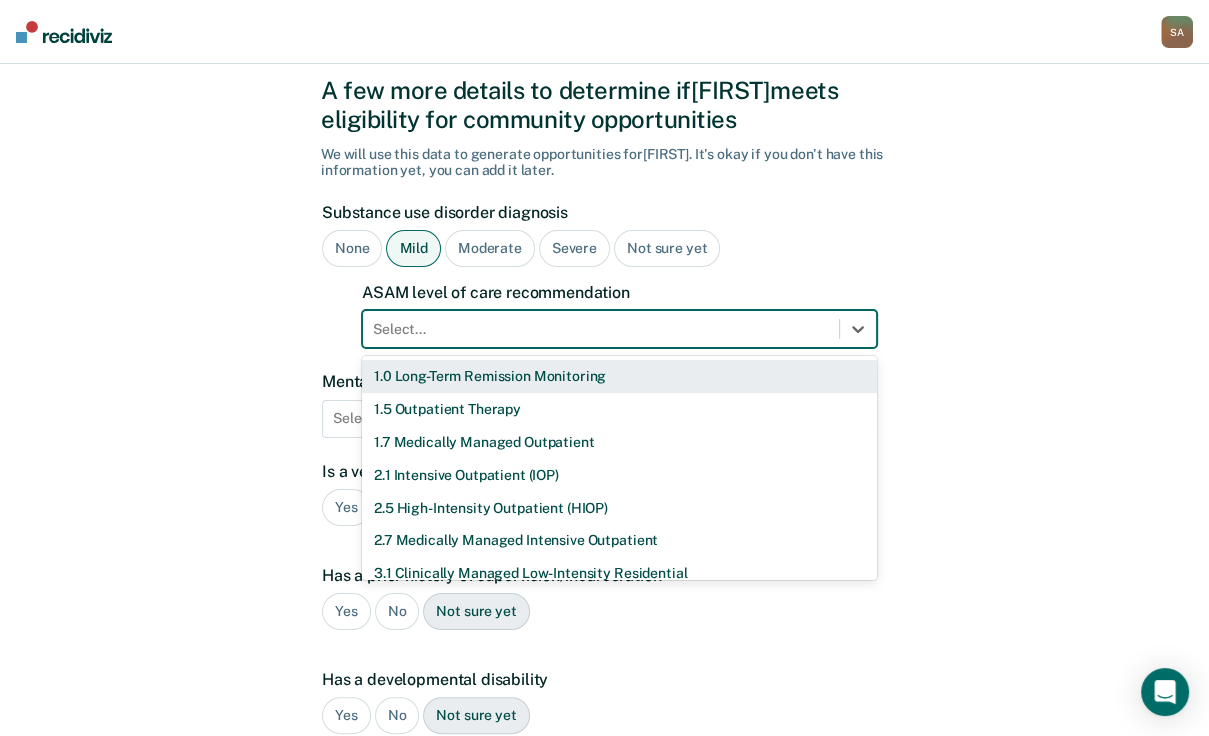 click on "11 results available. Use Up and Down to choose options, press Enter to select the currently focused option, press Escape to exit the menu, press Tab to select the option and exit the menu. Select... 1.0 Long-Term Remission Monitoring 1.5 Outpatient Therapy 1.7 Medically Managed Outpatient 2.1 Intensive Outpatient (IOP) 2.5 High-Intensity Outpatient (HIOP) 2.7 Medically Managed Intensive Outpatient 3.1 Clinically Managed Low-Intensity Residential 3.5 Clinically Managed High-Intensity Residential 3.7 Medically Managed Residential 4.0 Medically Managed Inpatient None" at bounding box center [619, 329] 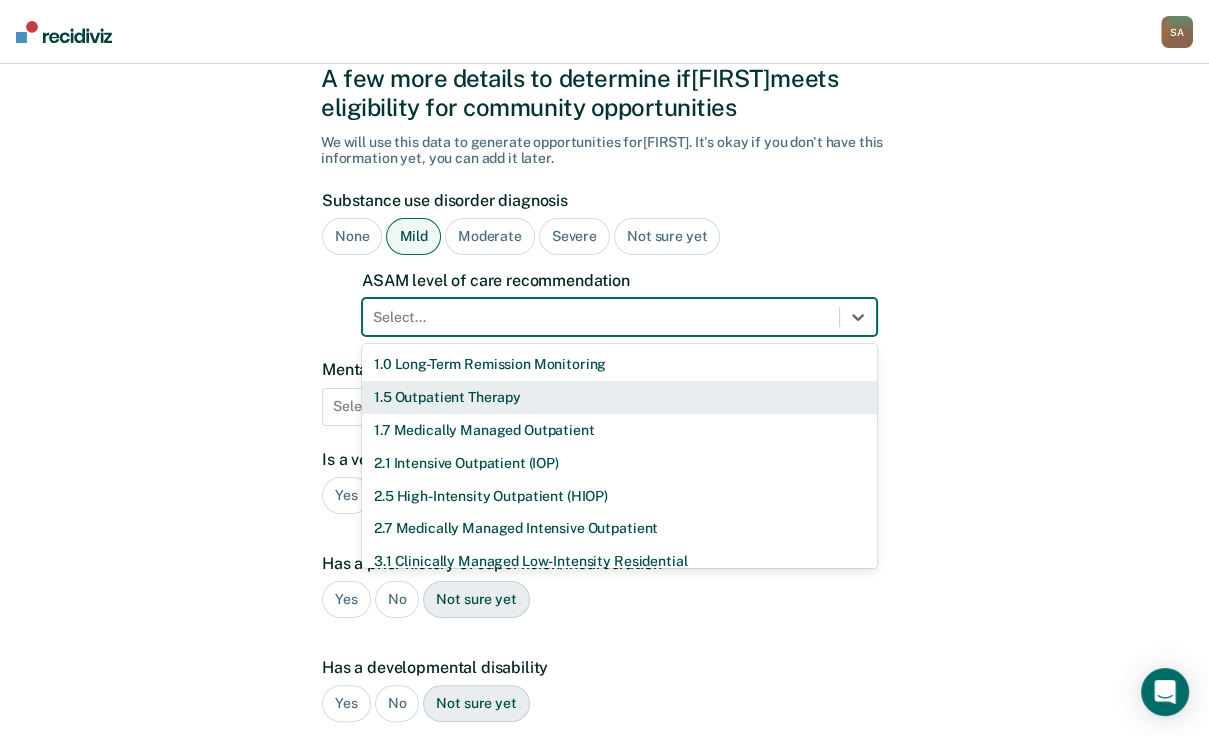 scroll, scrollTop: 76, scrollLeft: 0, axis: vertical 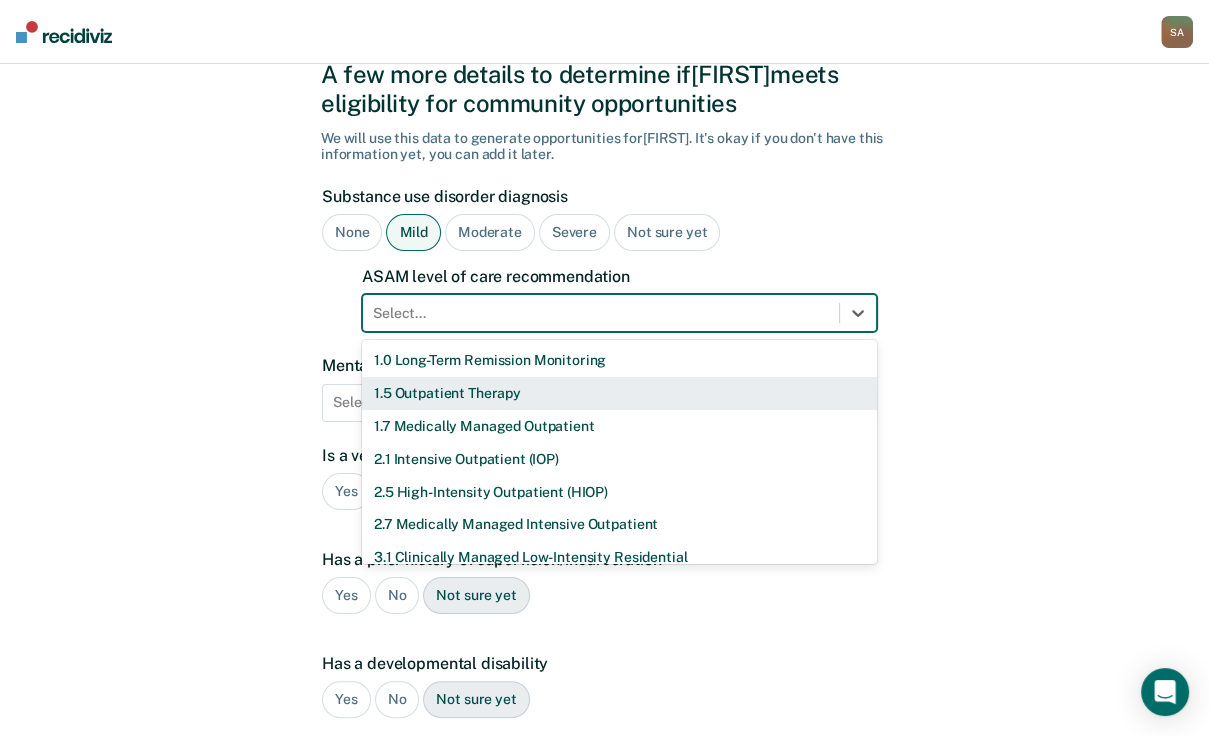 click on "1.5 Outpatient Therapy" at bounding box center (619, 393) 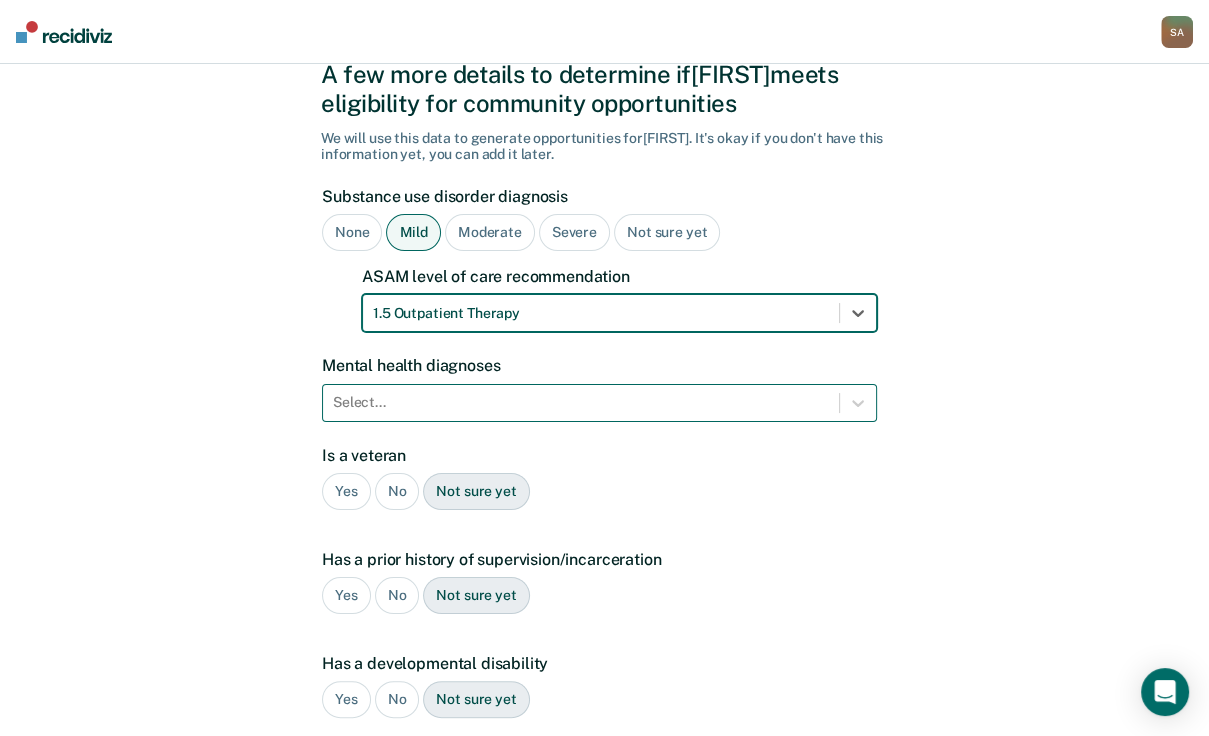 scroll, scrollTop: 170, scrollLeft: 0, axis: vertical 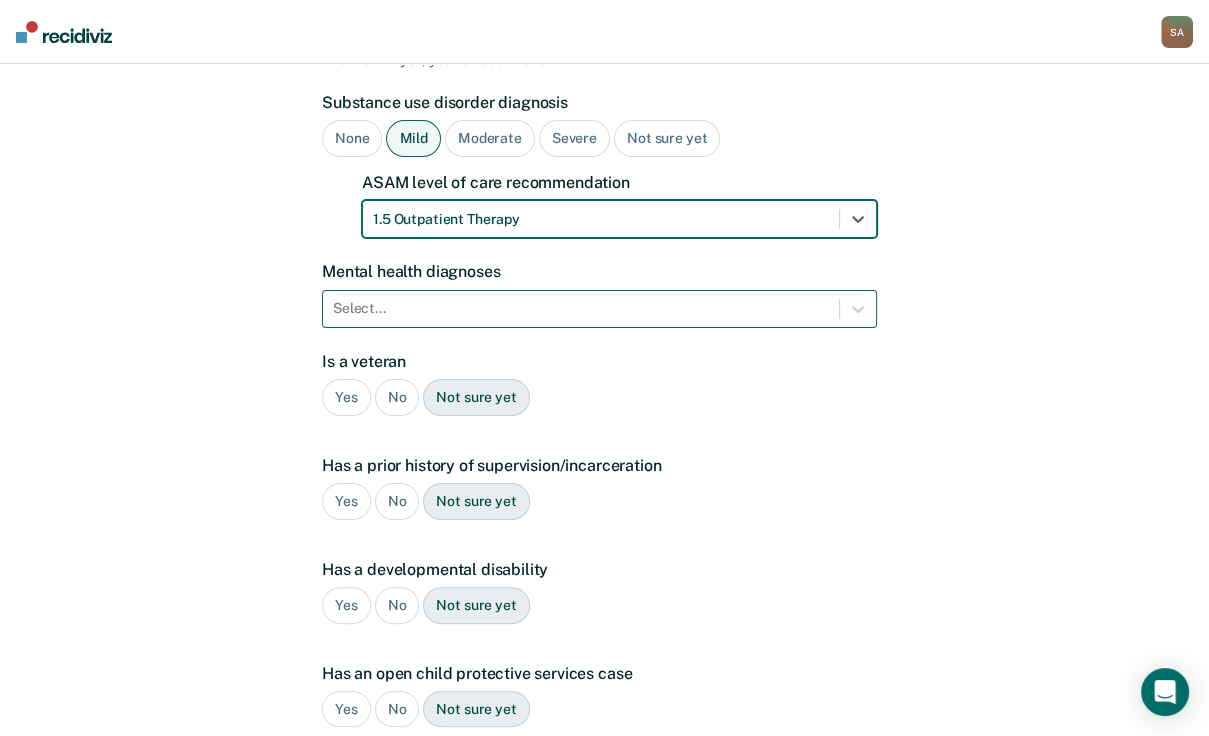 click on "Select..." at bounding box center (599, 309) 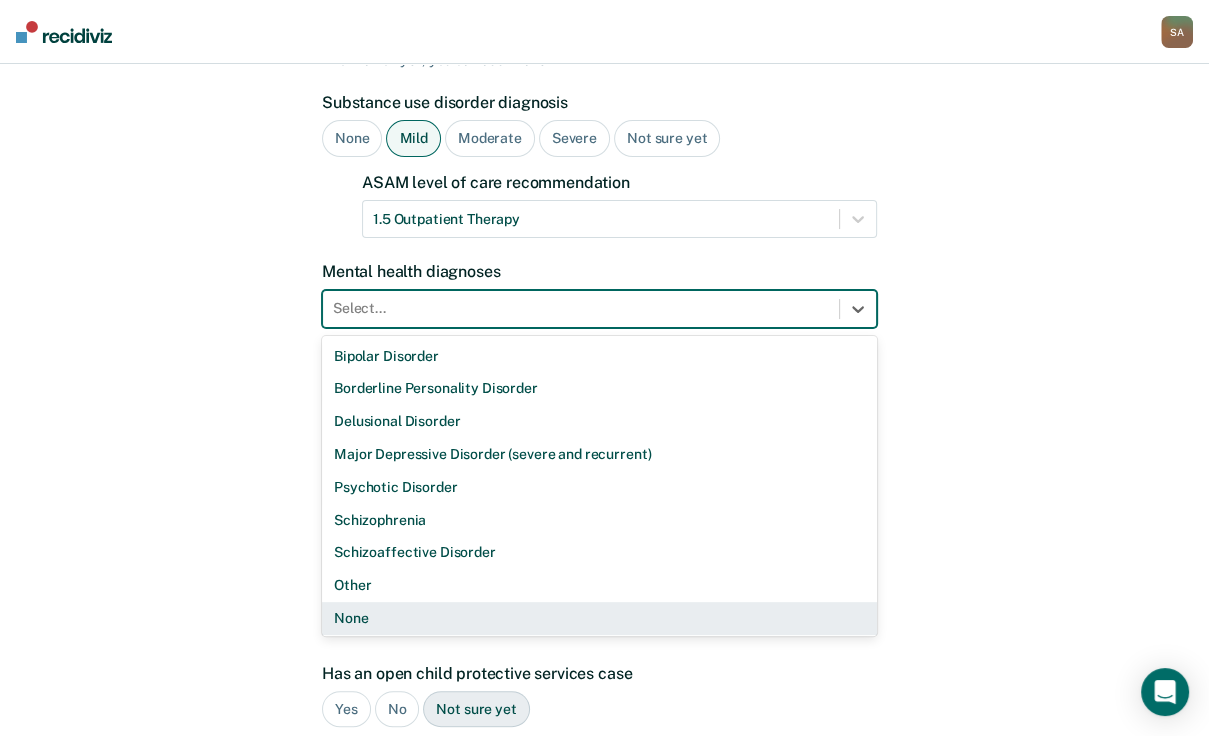 scroll, scrollTop: 40, scrollLeft: 0, axis: vertical 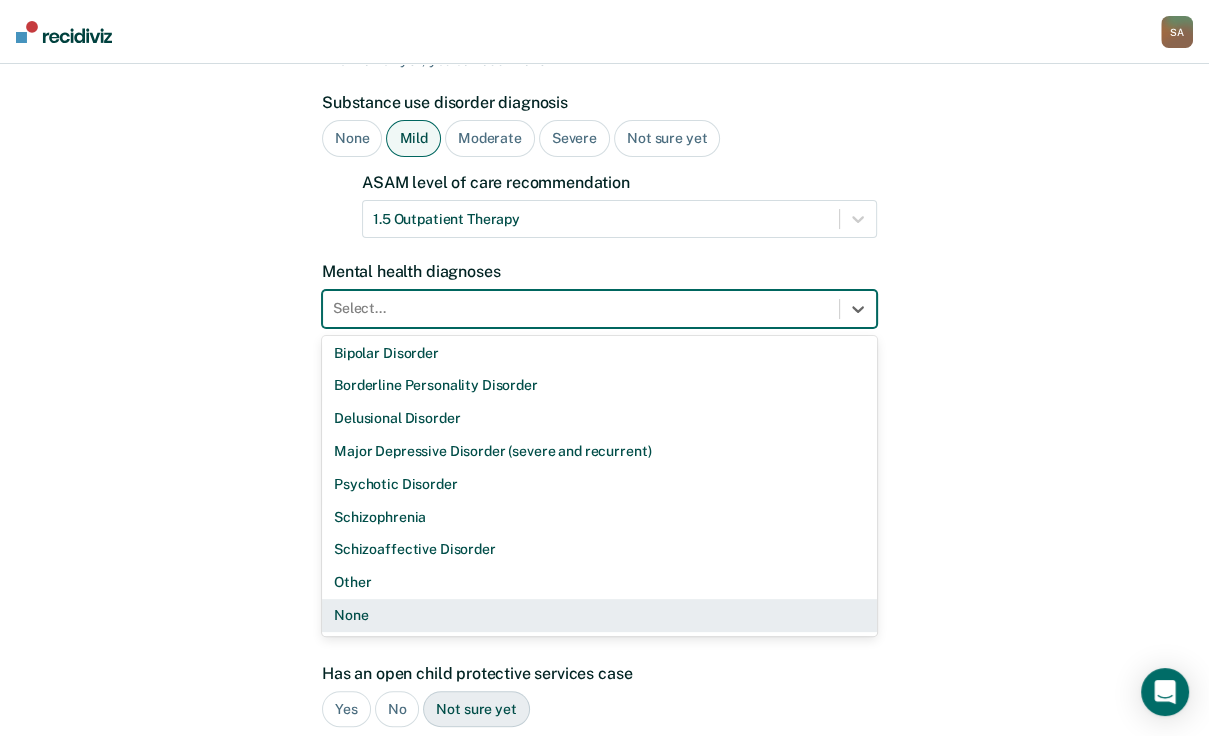 click on "None" at bounding box center [599, 615] 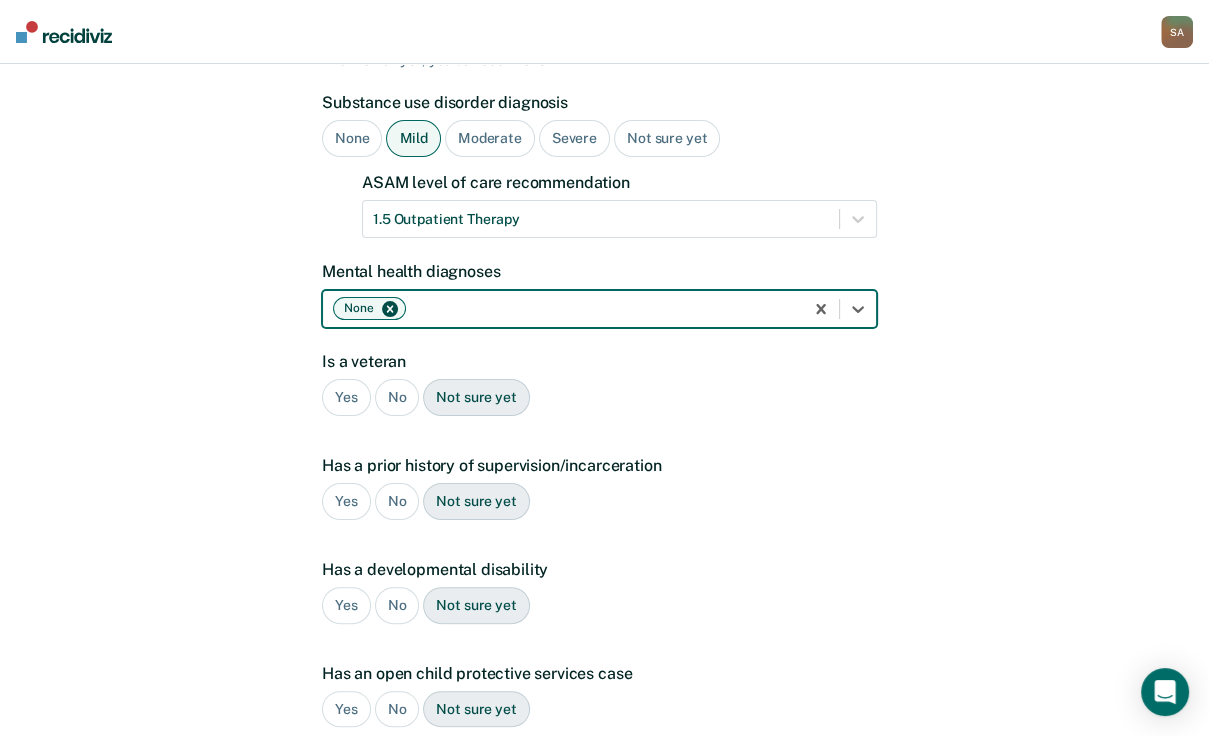 scroll, scrollTop: 250, scrollLeft: 0, axis: vertical 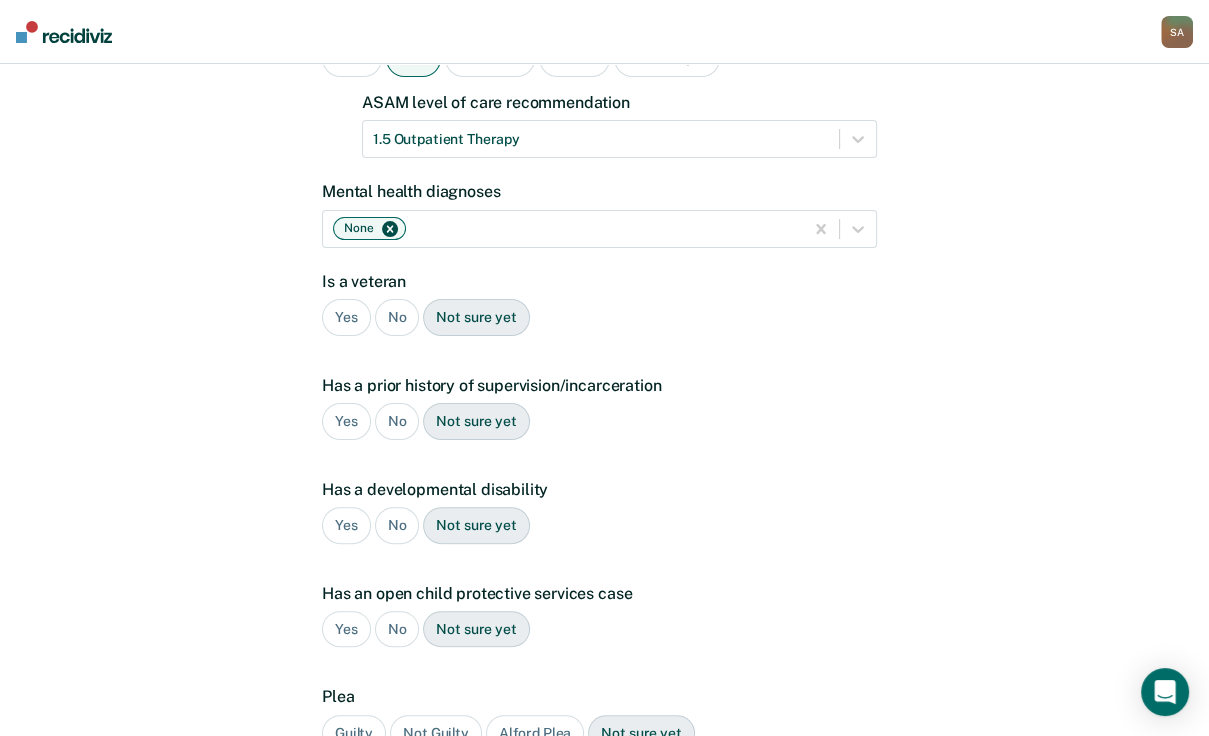 click on "No" at bounding box center (397, 317) 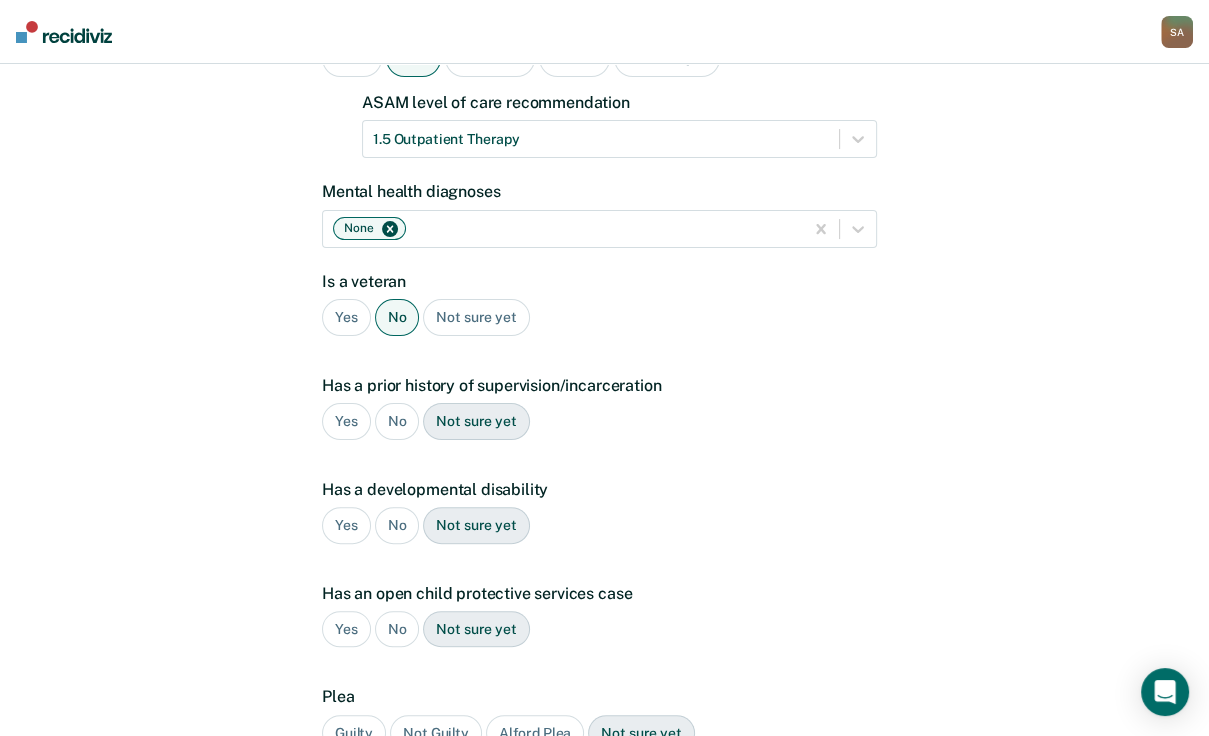 click on "No" at bounding box center (397, 421) 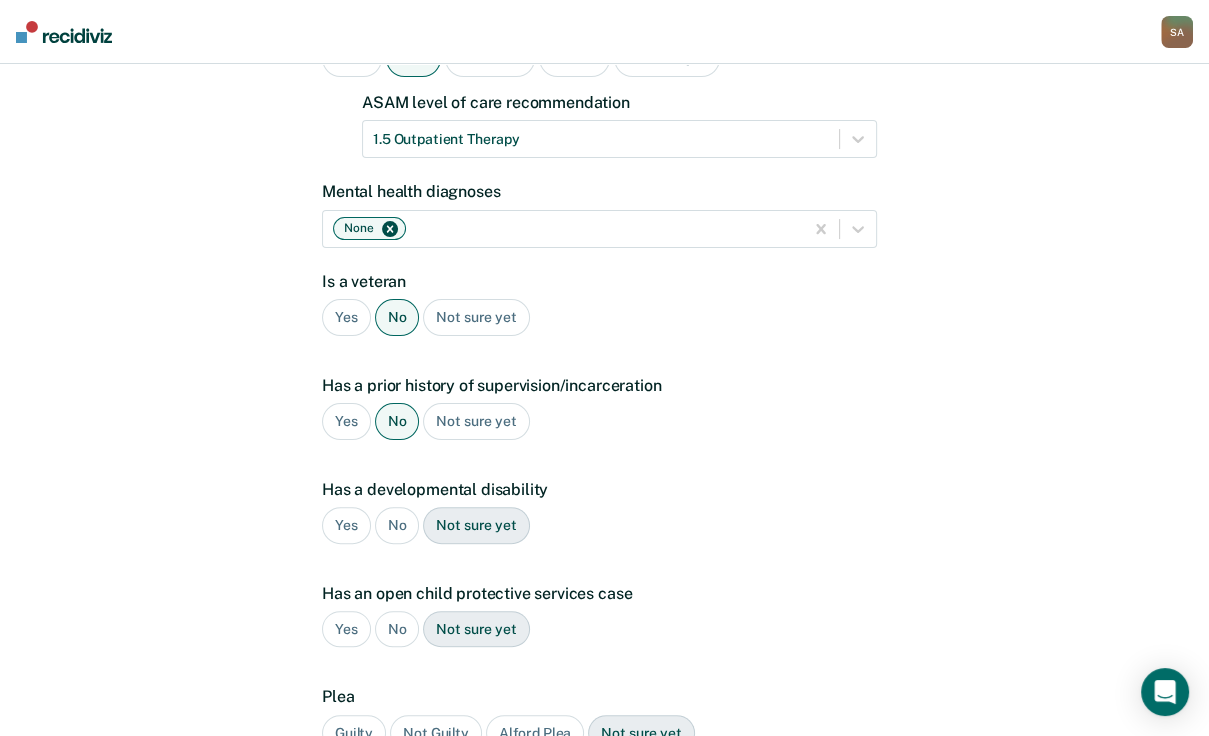 click on "No" at bounding box center (397, 525) 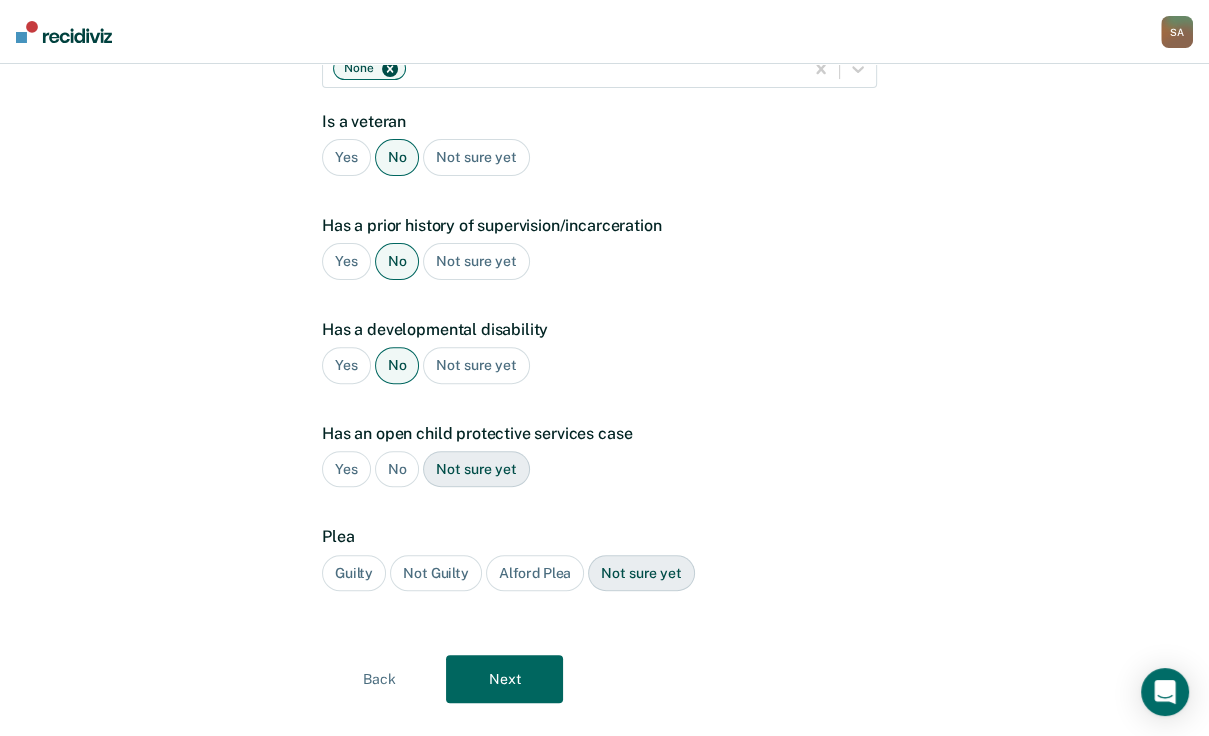 click on "No" at bounding box center [397, 469] 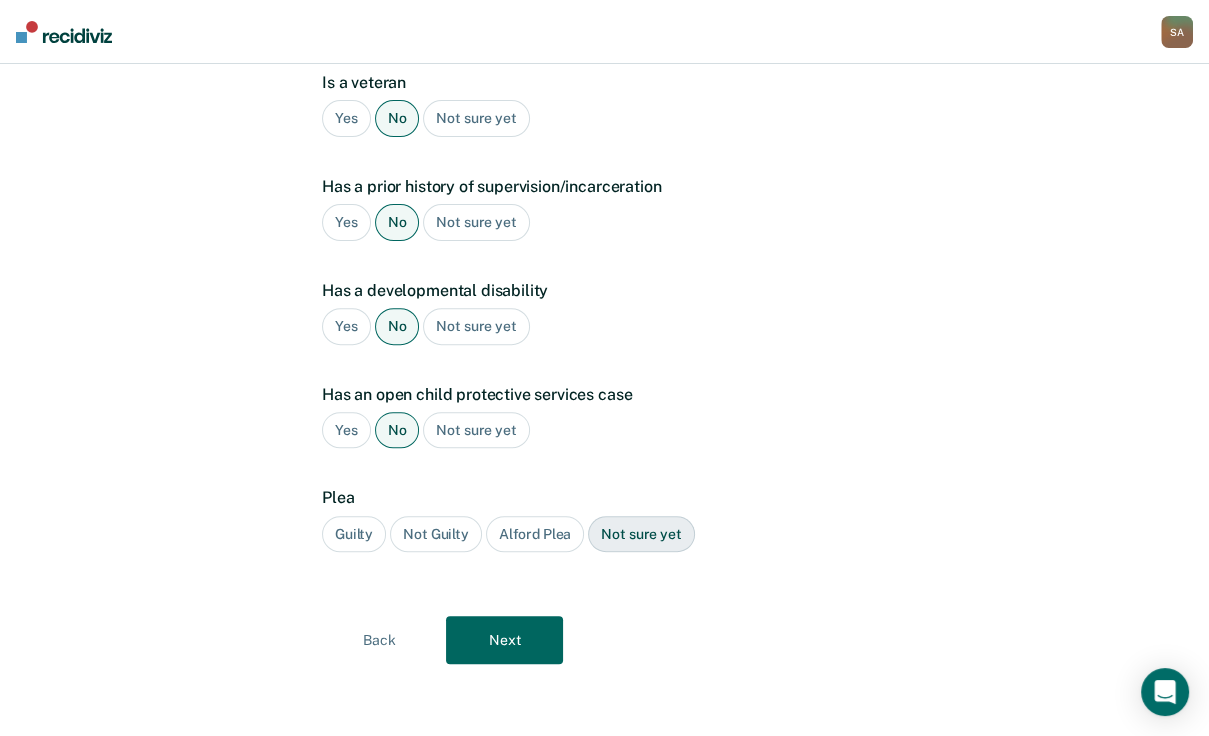 scroll, scrollTop: 570, scrollLeft: 0, axis: vertical 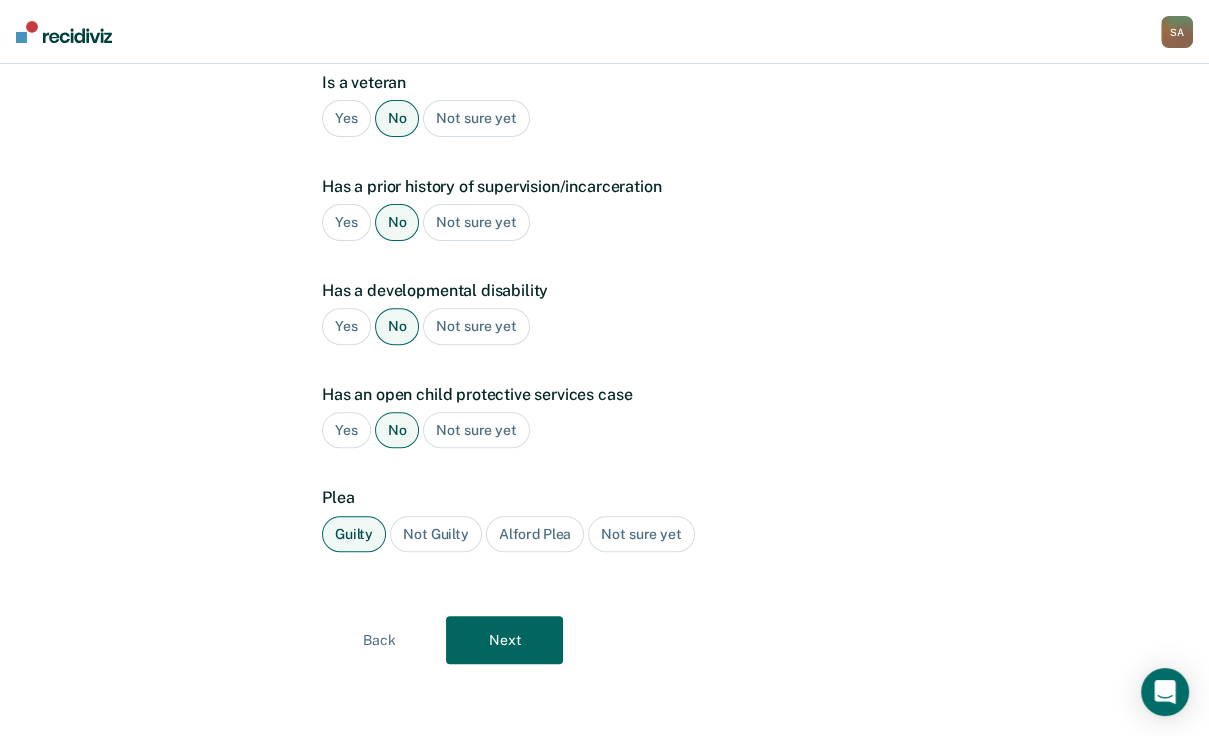 click on "Next" at bounding box center (504, 640) 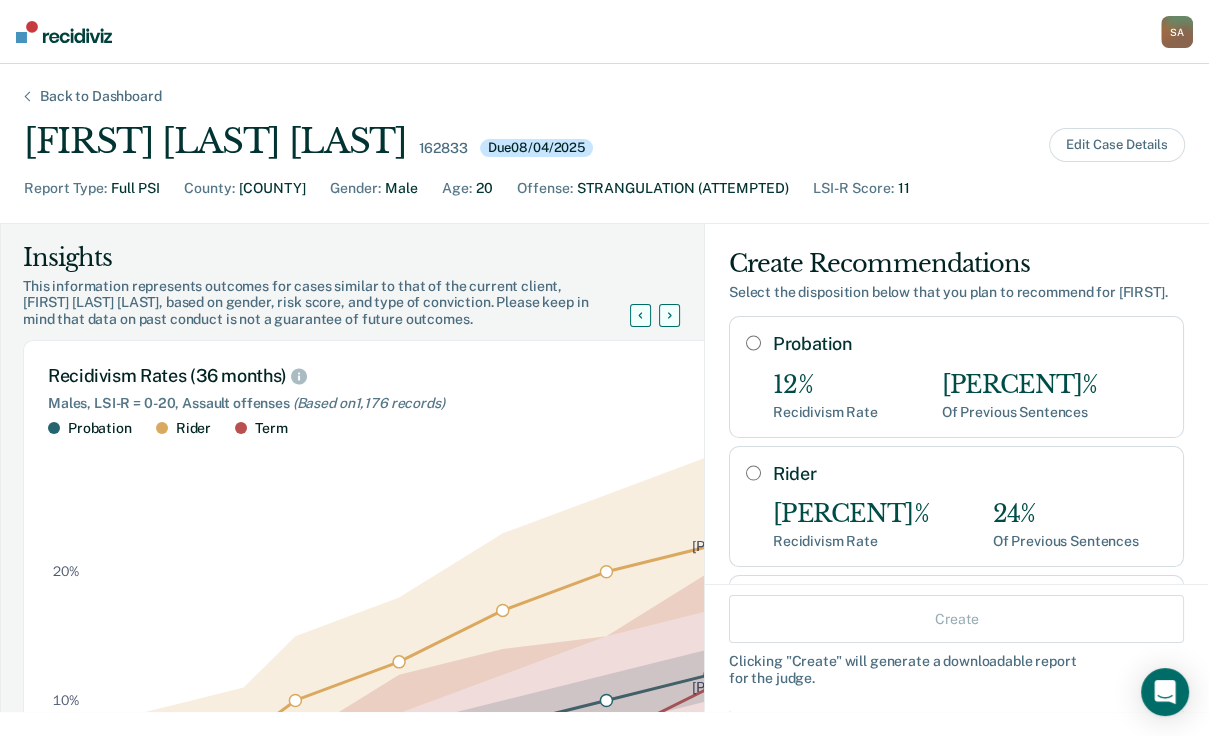 click on "Probation   12% Recidivism Rate 72% Of Previous Sentences" at bounding box center [956, 376] 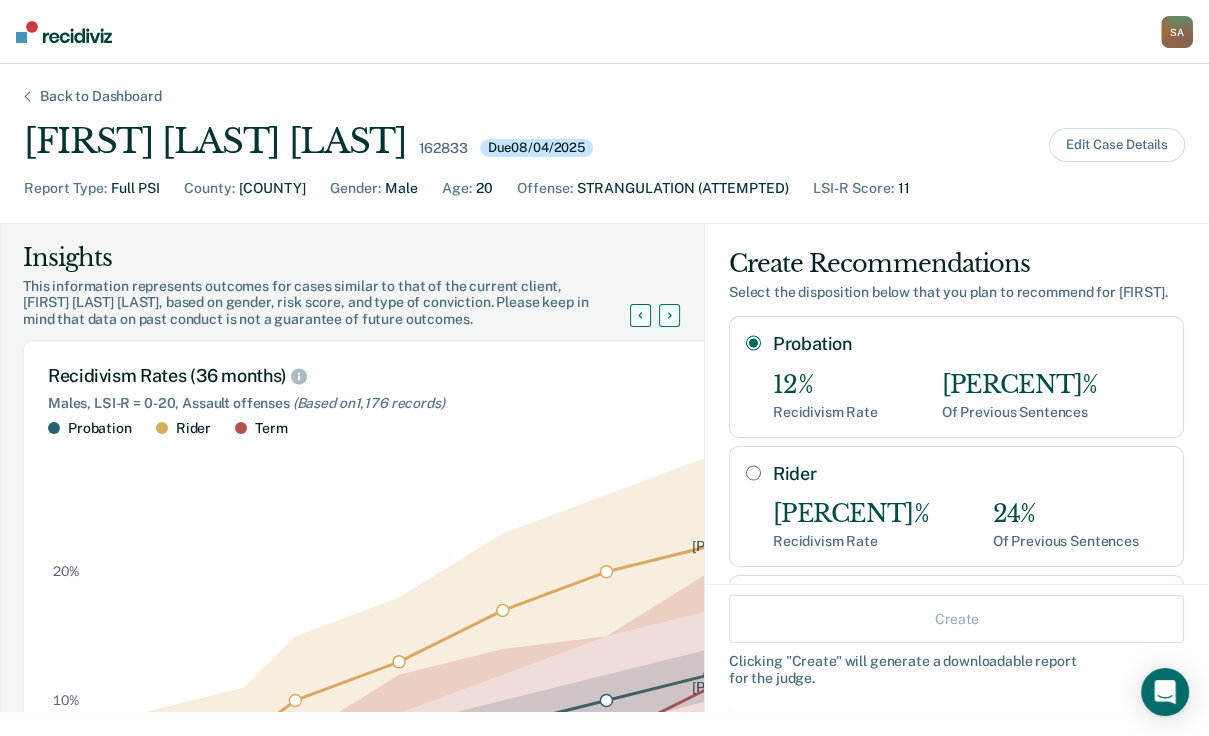 radio on "true" 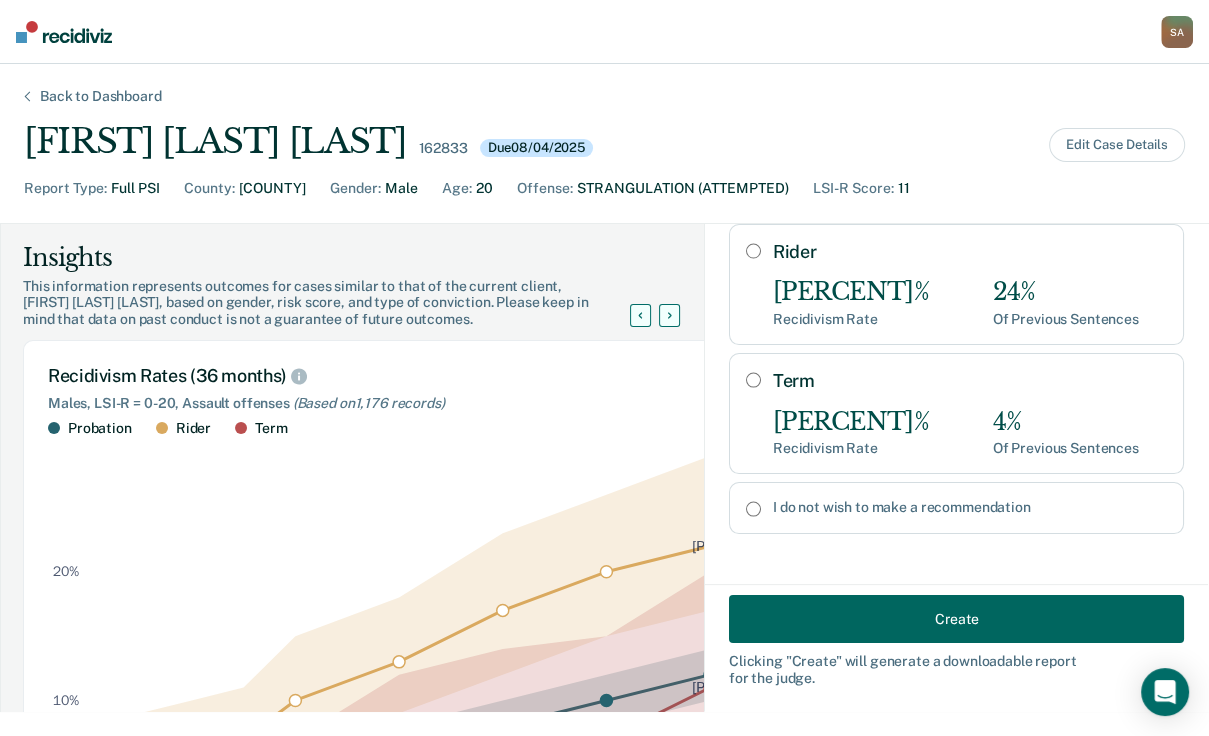 scroll, scrollTop: 320, scrollLeft: 0, axis: vertical 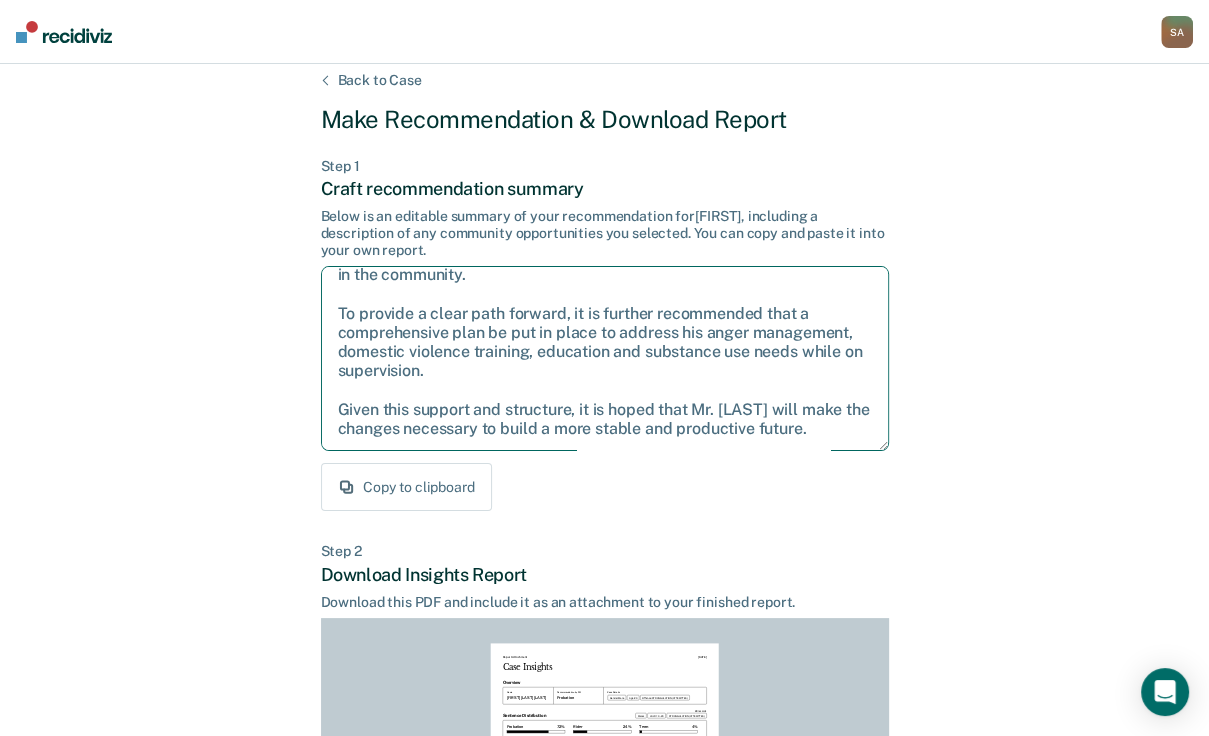 drag, startPoint x: 339, startPoint y: 375, endPoint x: 587, endPoint y: 514, distance: 284.2974 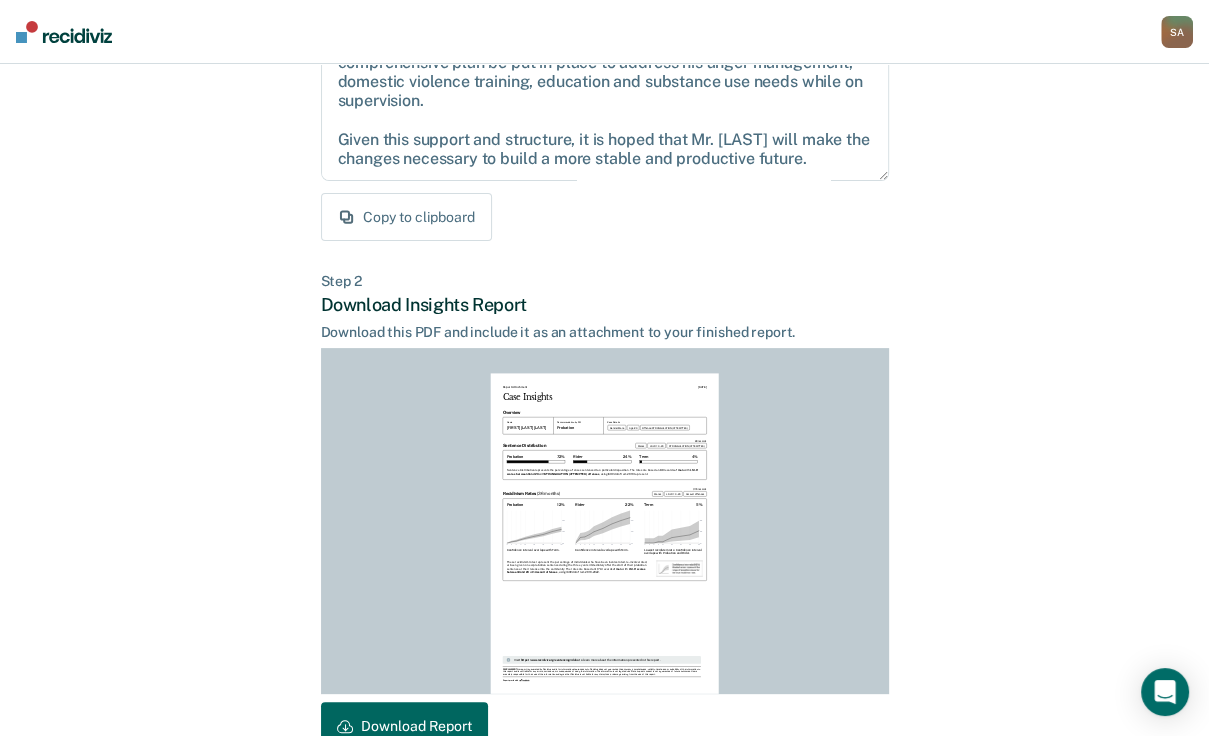 scroll, scrollTop: 525, scrollLeft: 0, axis: vertical 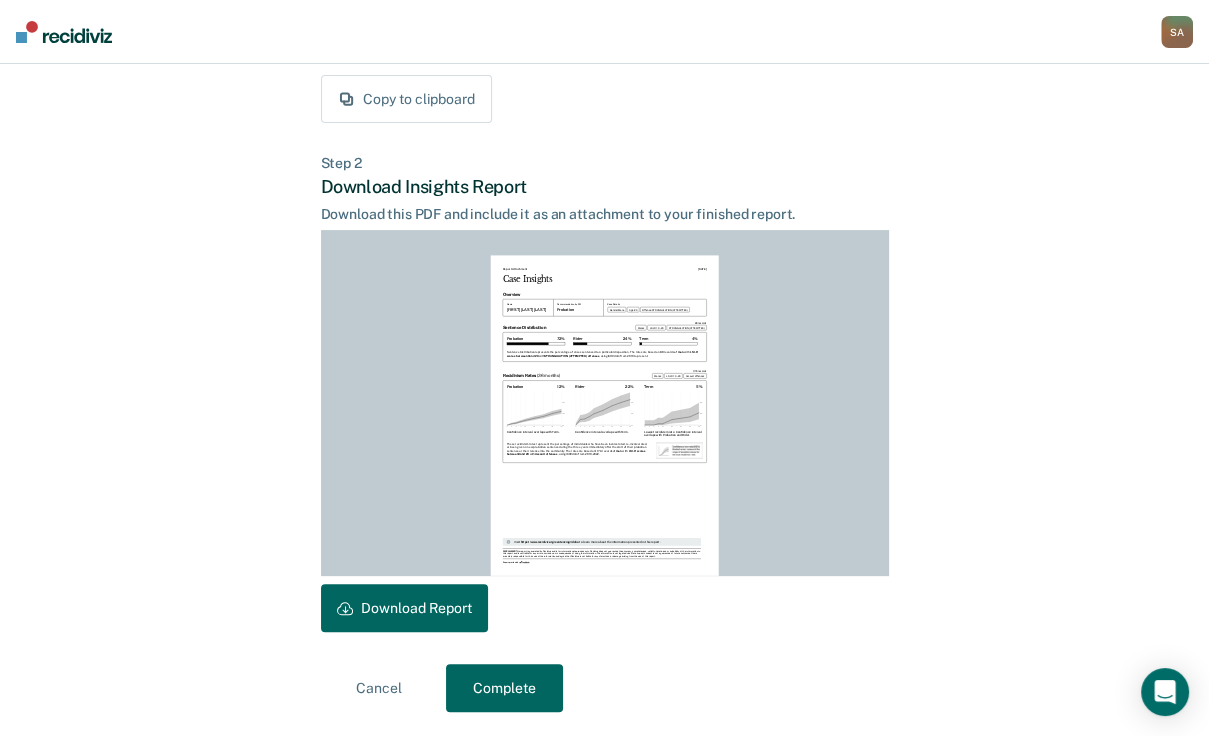 click on "Download Report" at bounding box center [404, 608] 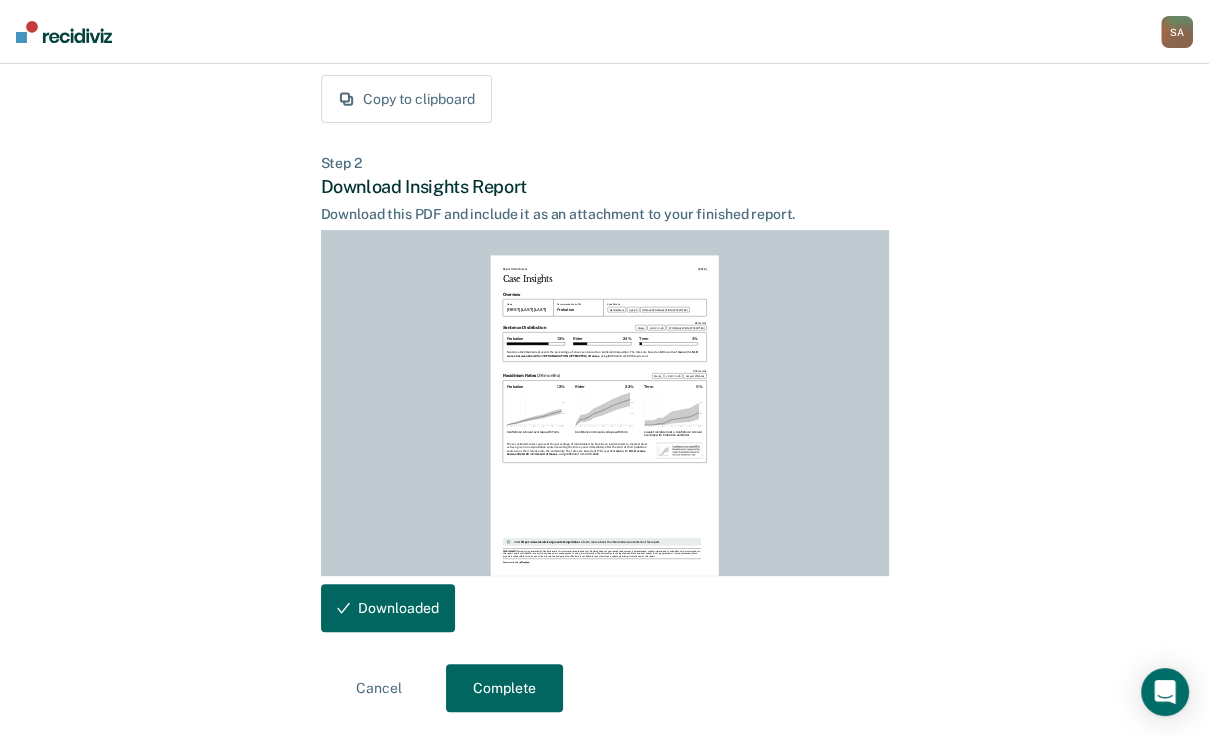 scroll, scrollTop: 525, scrollLeft: 0, axis: vertical 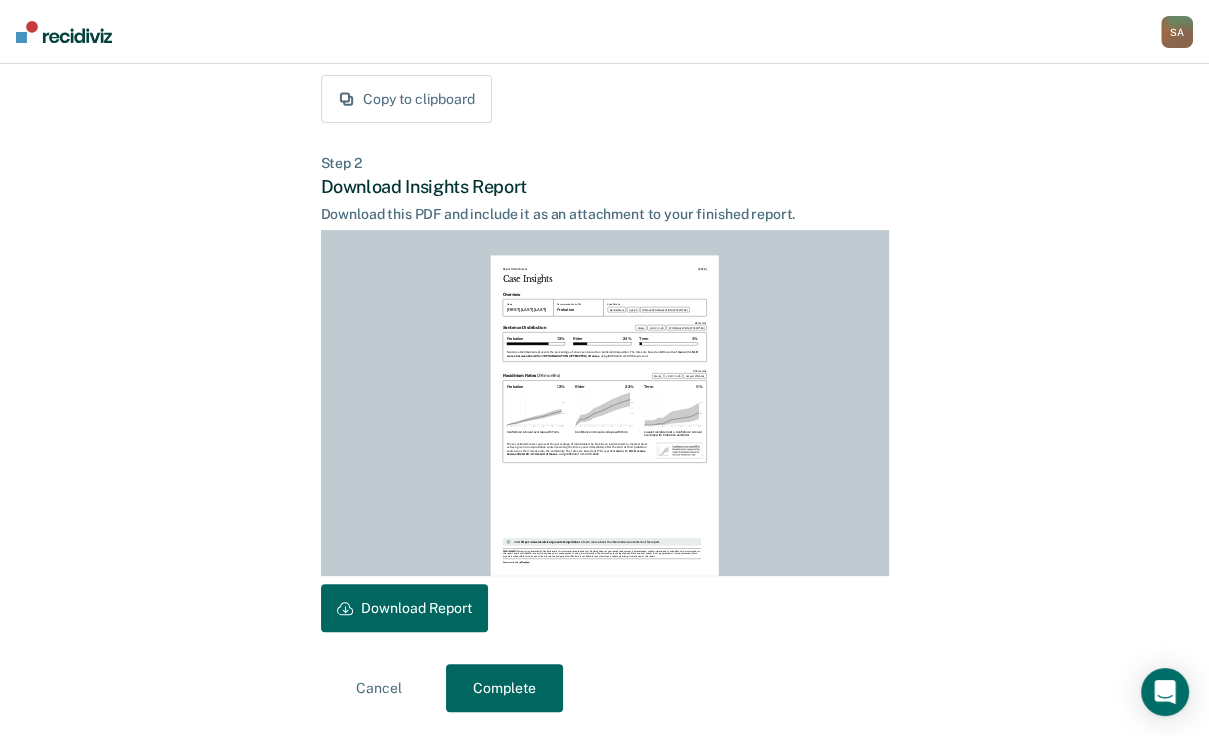click on "Complete" at bounding box center (504, 688) 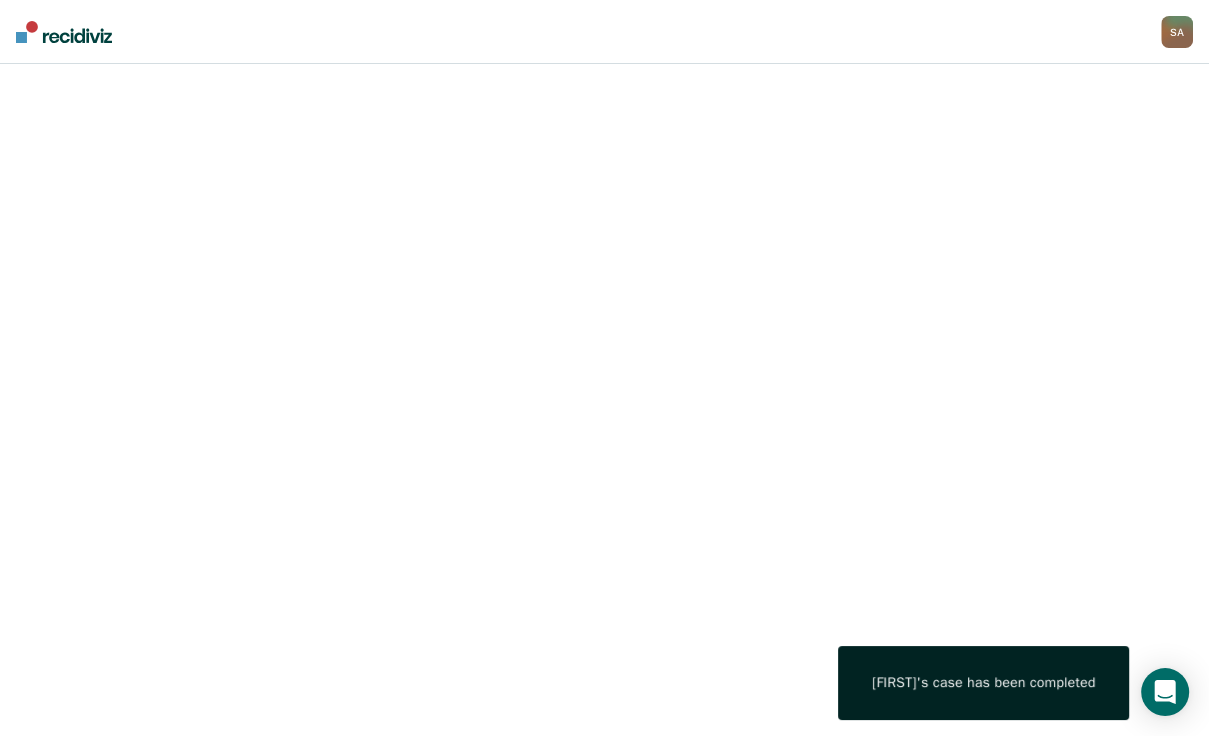scroll, scrollTop: 0, scrollLeft: 0, axis: both 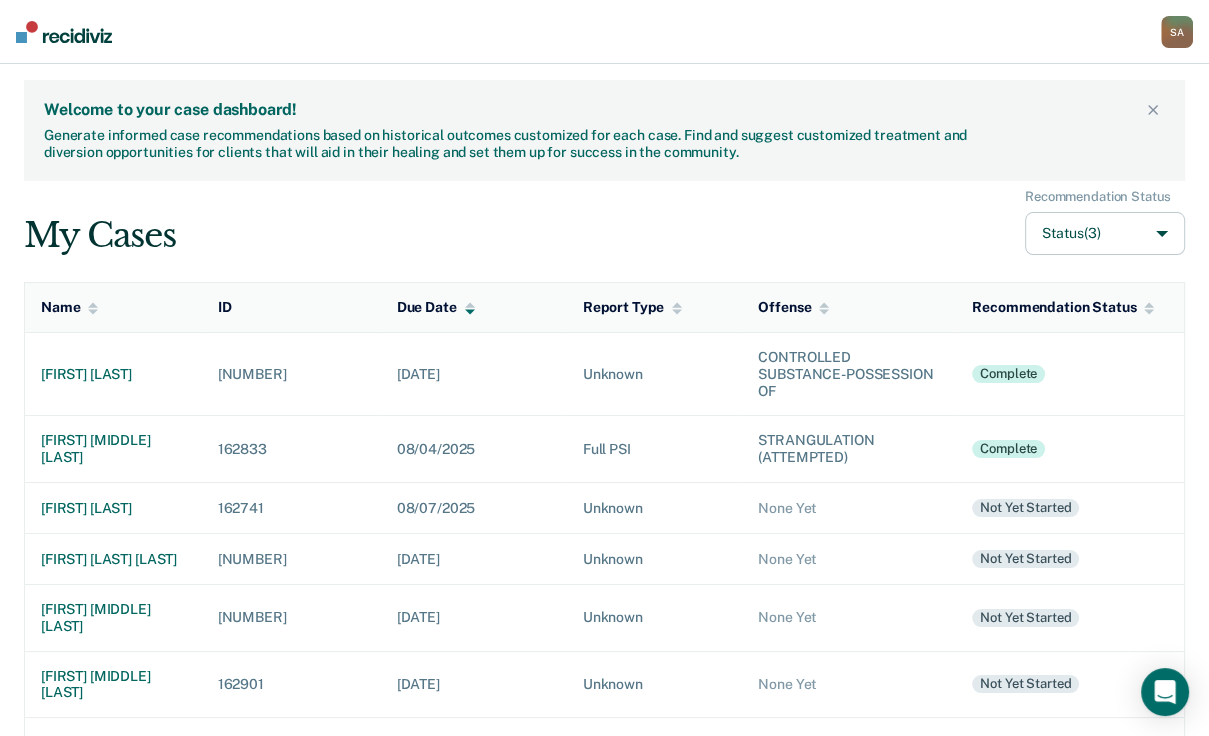 click on "My Cases Recommendation Status Status  (3)" at bounding box center (604, 222) 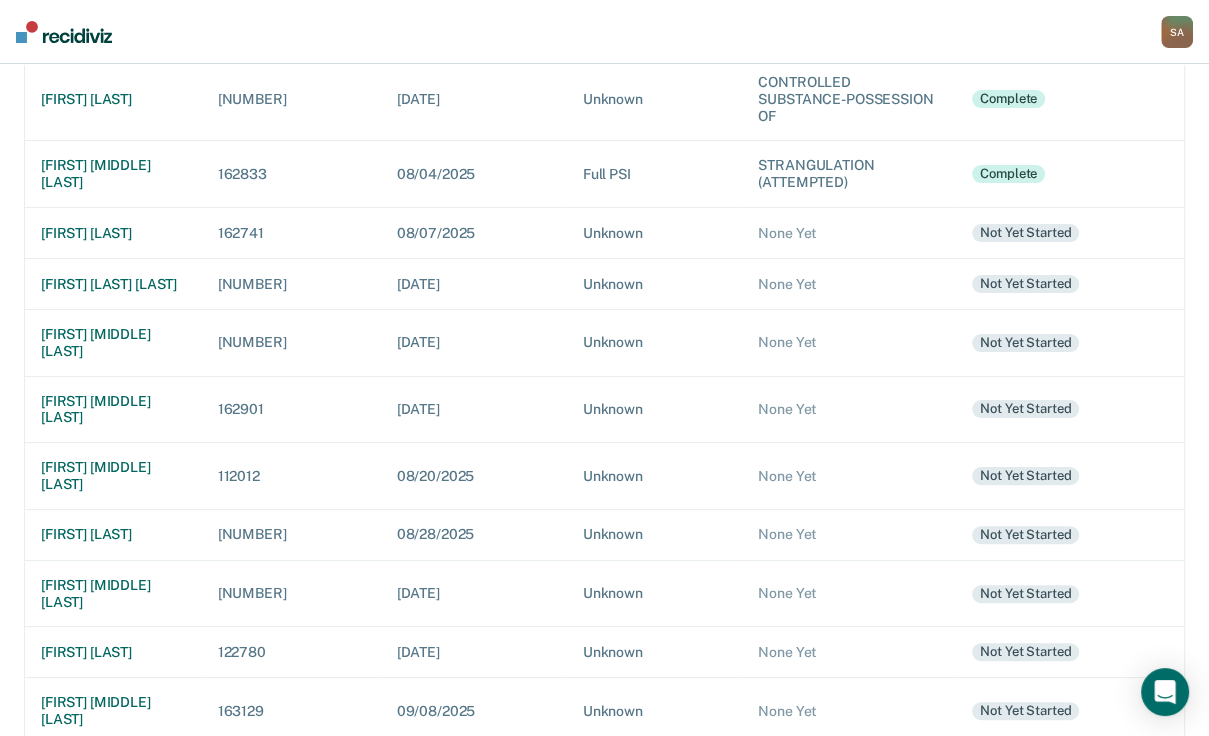 scroll, scrollTop: 320, scrollLeft: 0, axis: vertical 